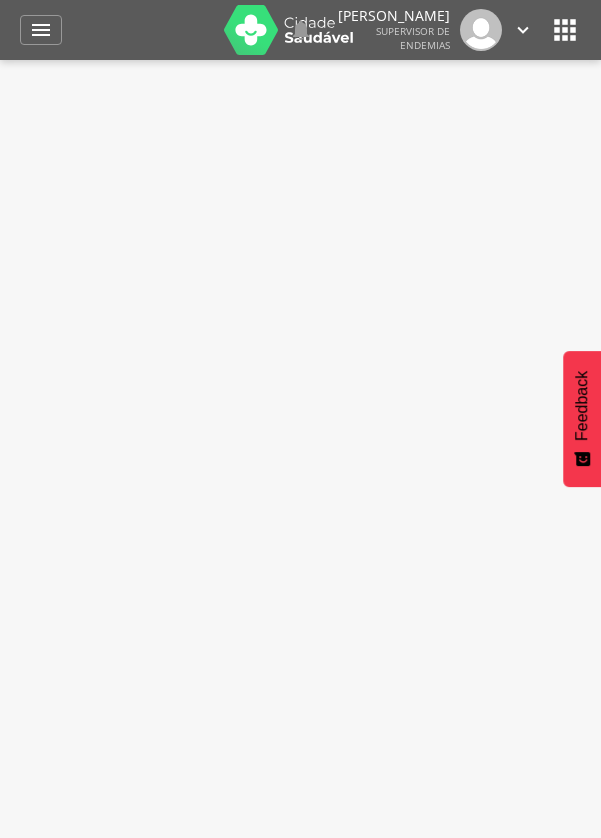 scroll, scrollTop: 0, scrollLeft: 0, axis: both 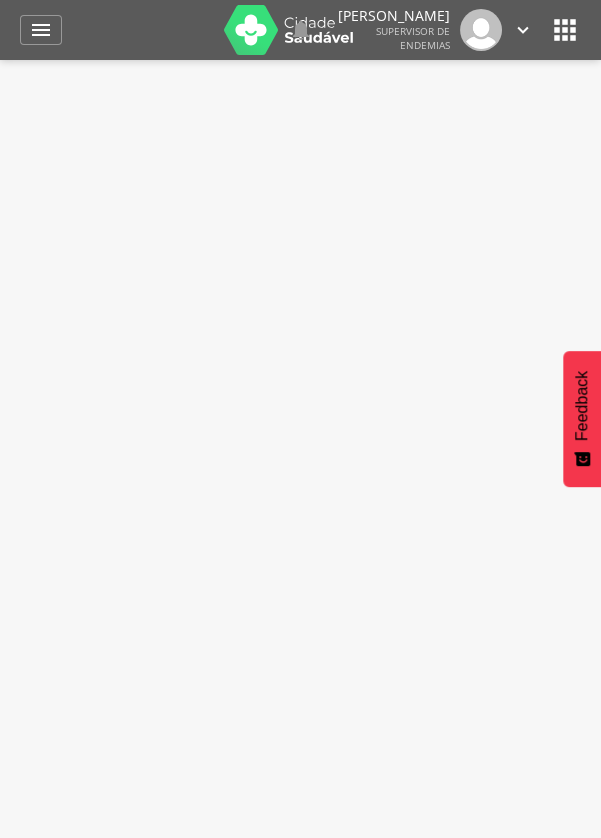 click on "" at bounding box center [41, 30] 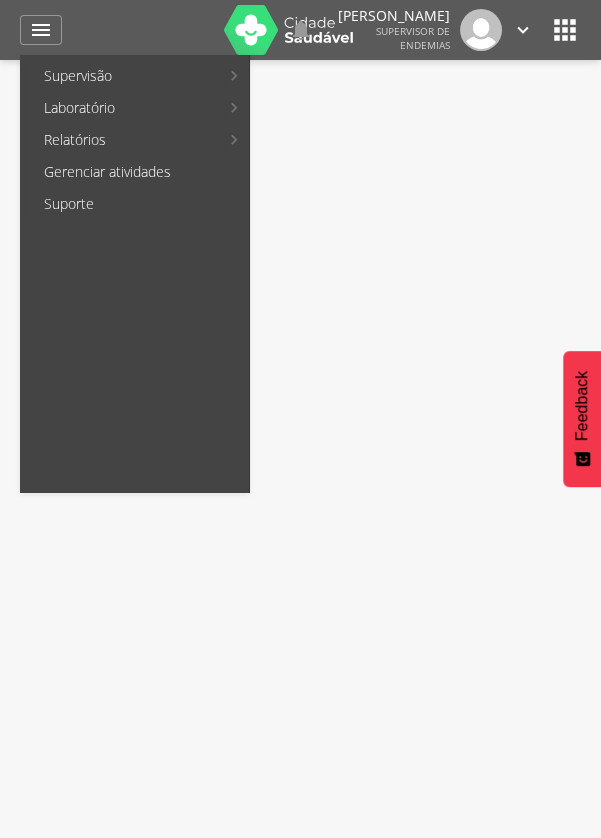 click on "Relatórios" at bounding box center [121, 140] 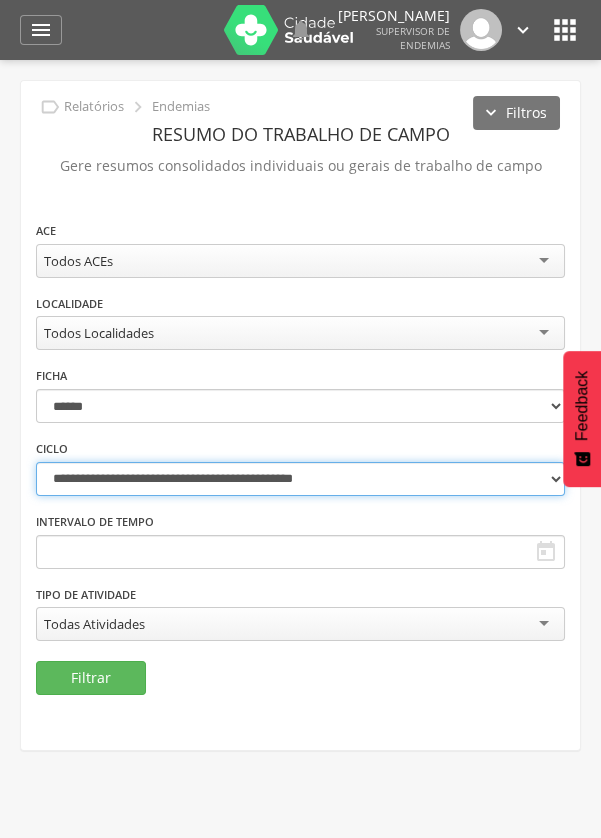 click on "**********" at bounding box center [300, 479] 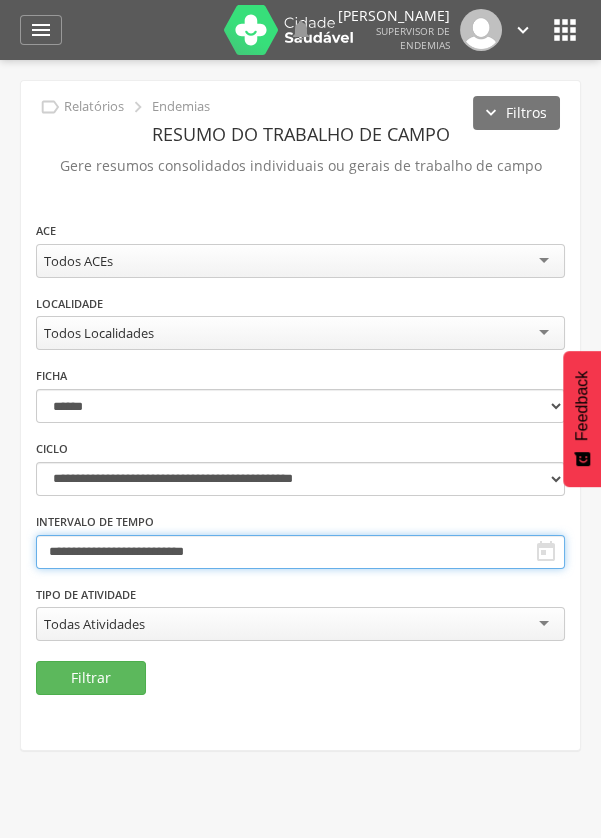 click on "**********" at bounding box center [300, 552] 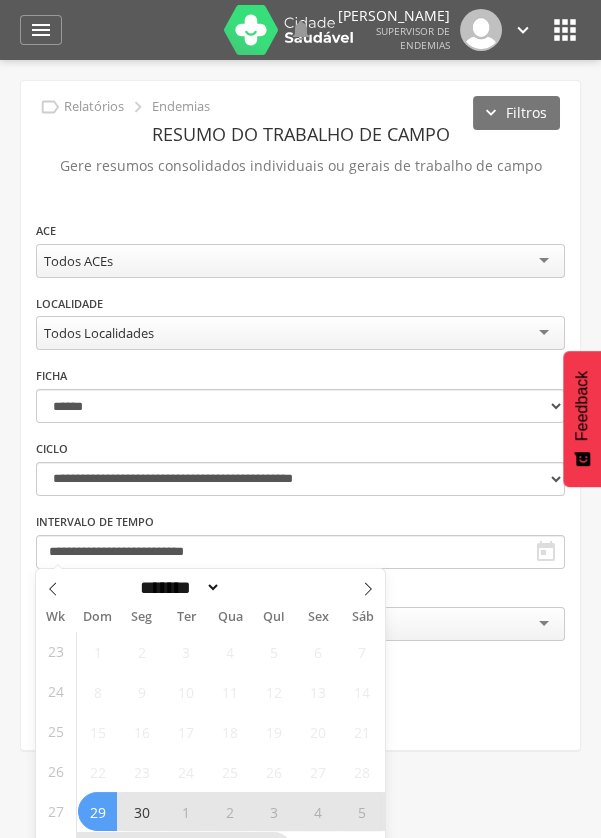 click at bounding box center [368, 586] 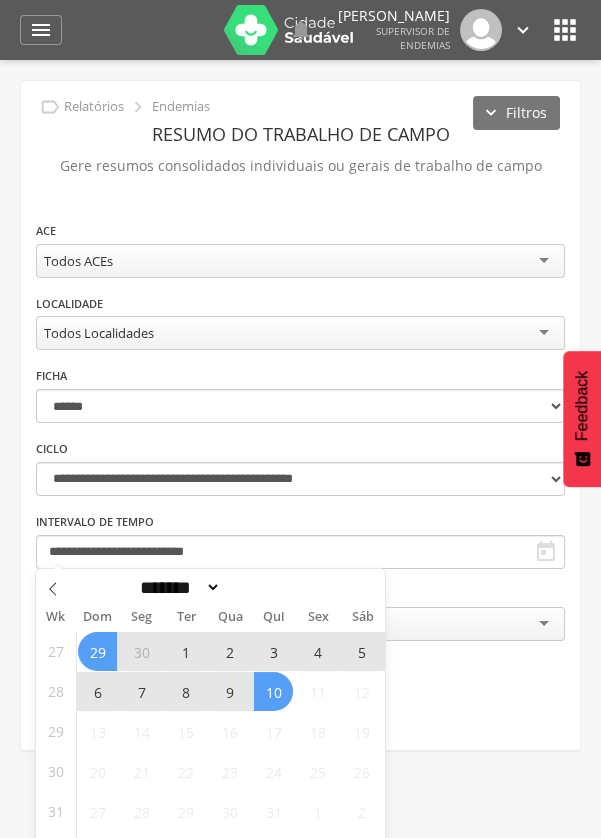 click on "8" at bounding box center (185, 691) 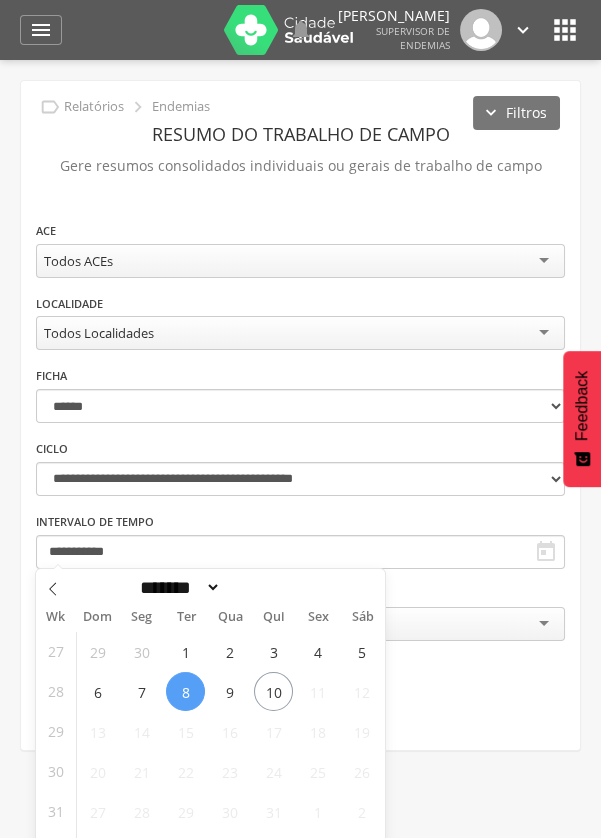 click on "8" at bounding box center [185, 691] 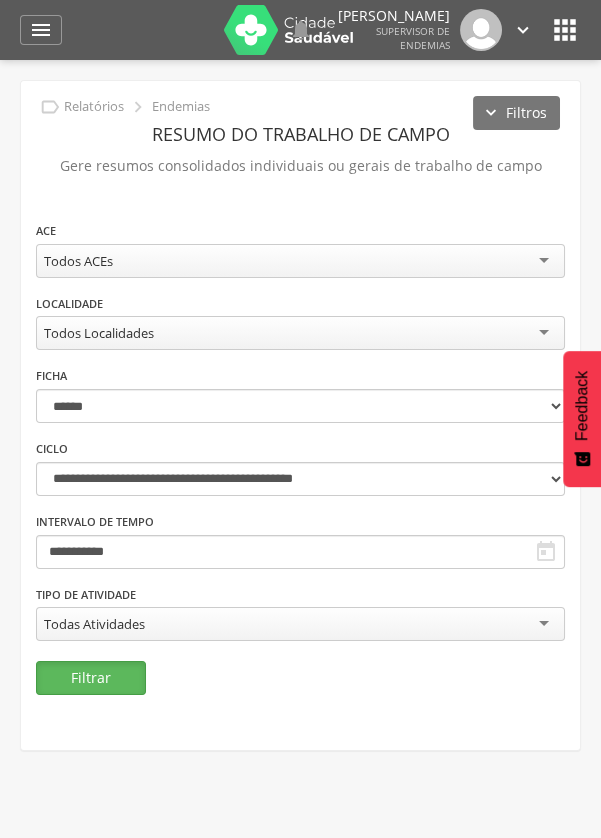 click on "Filtrar" at bounding box center [91, 678] 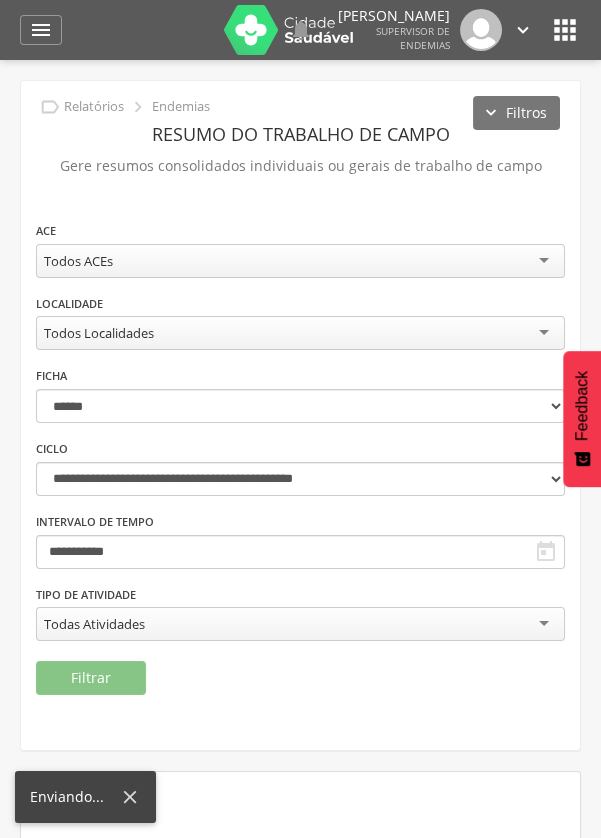 click on "Todos ACEs" at bounding box center (300, 261) 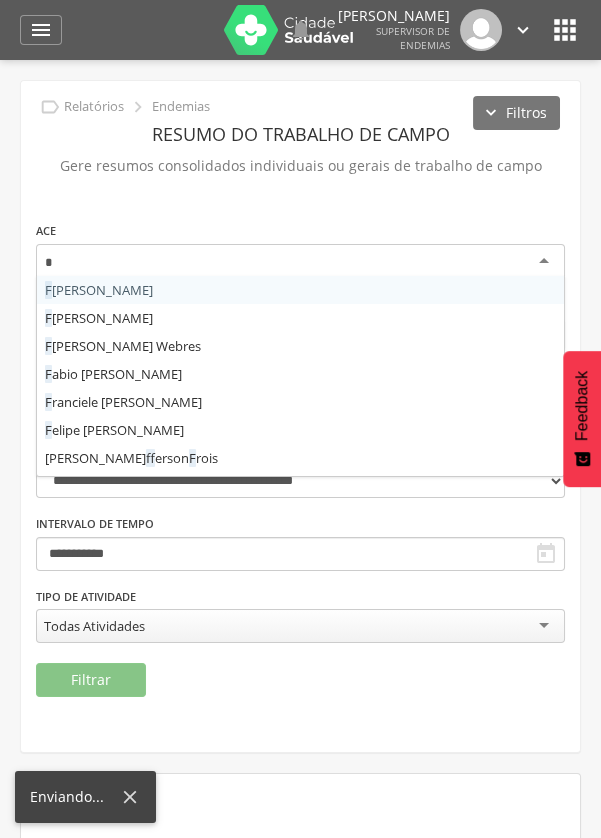 type on "**" 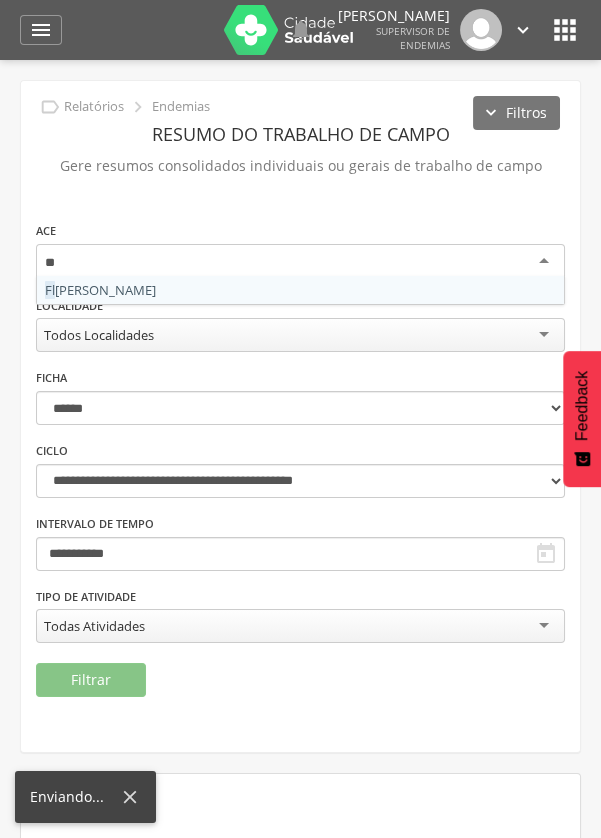 click on "**********" at bounding box center [300, 441] 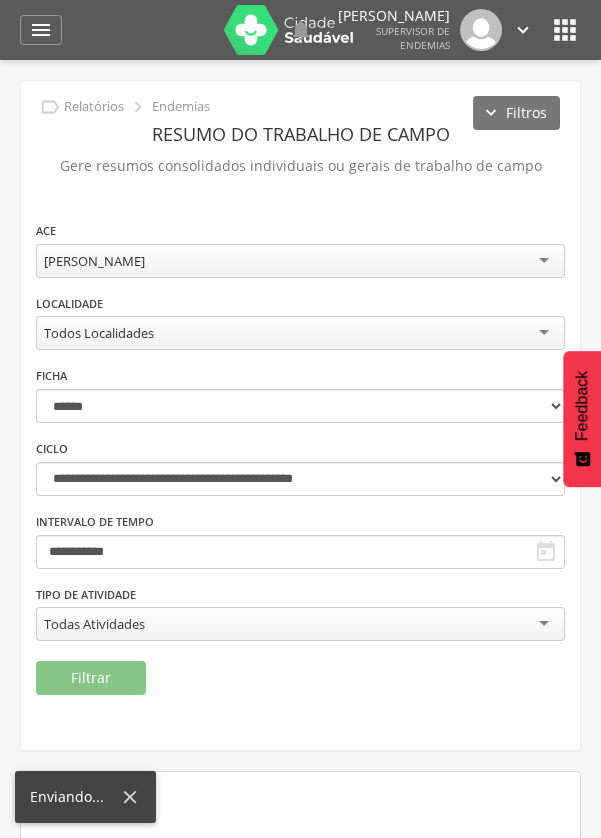 scroll, scrollTop: 0, scrollLeft: 0, axis: both 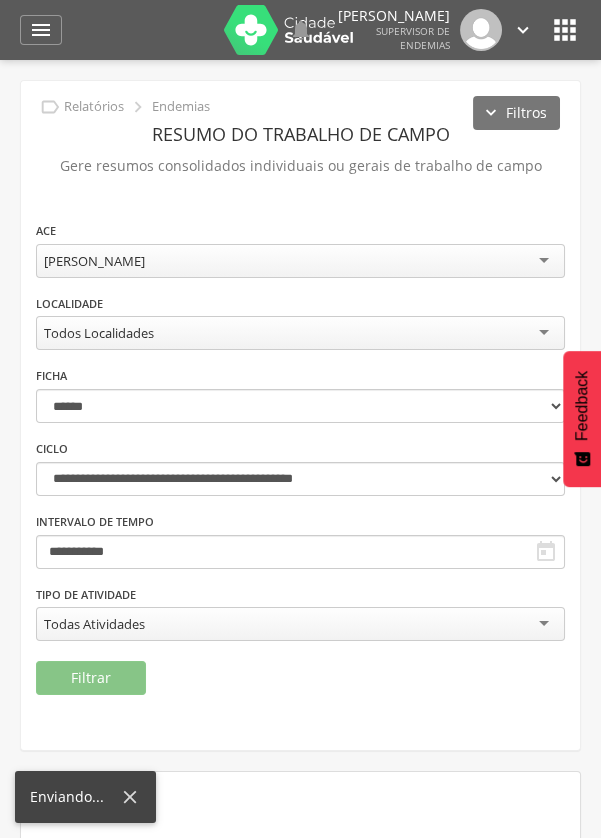 click on "Todos Localidades" at bounding box center [300, 333] 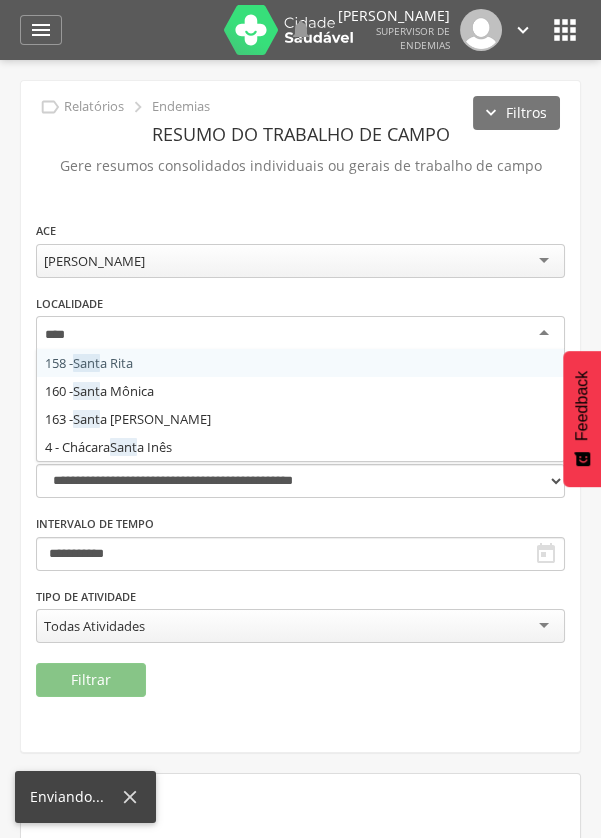 type on "*****" 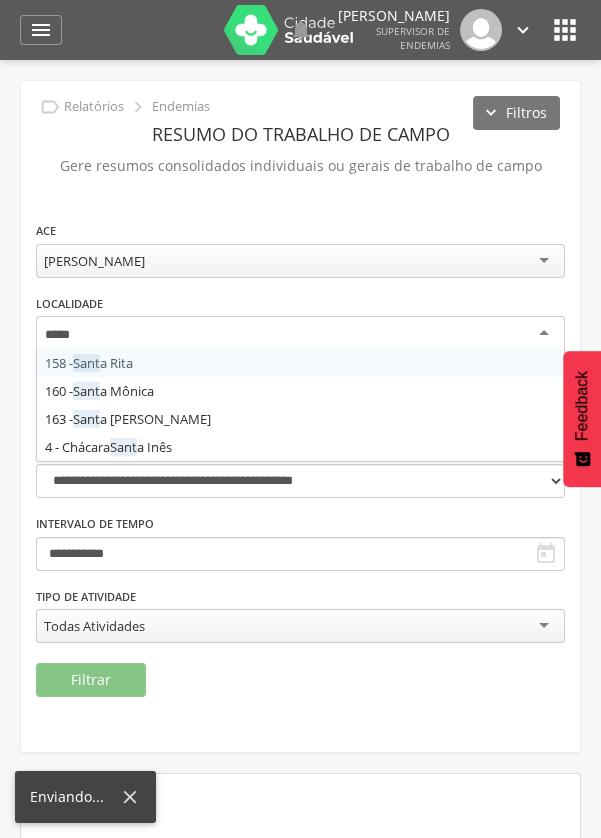 scroll, scrollTop: 0, scrollLeft: 0, axis: both 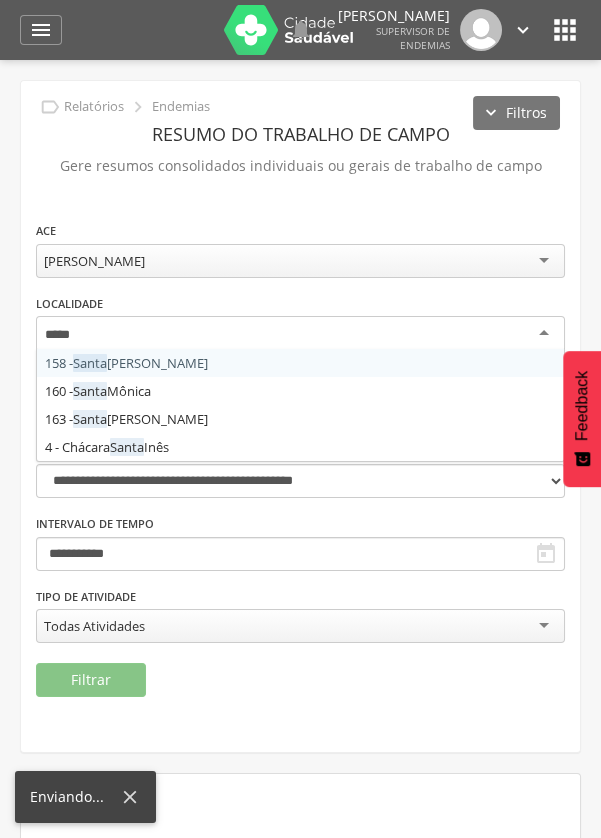 click on "**********" at bounding box center (300, 441) 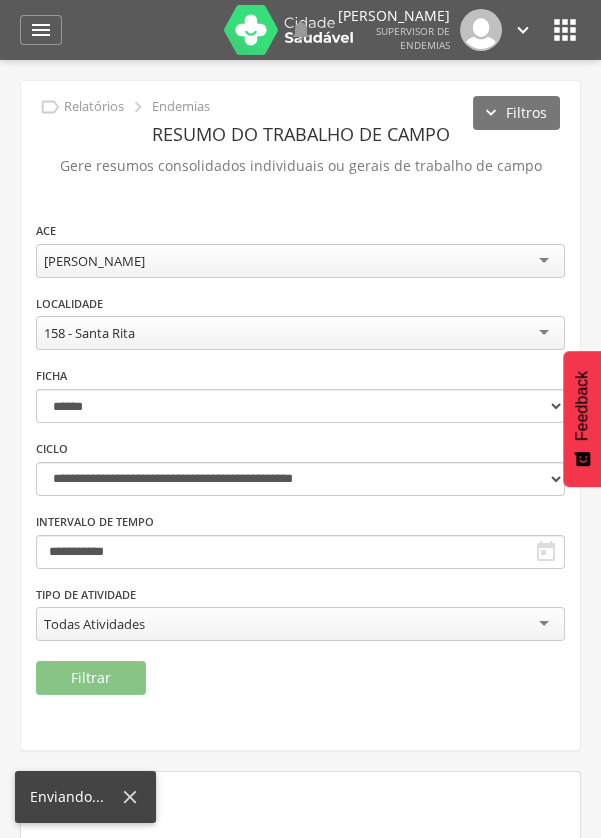 scroll, scrollTop: 0, scrollLeft: 0, axis: both 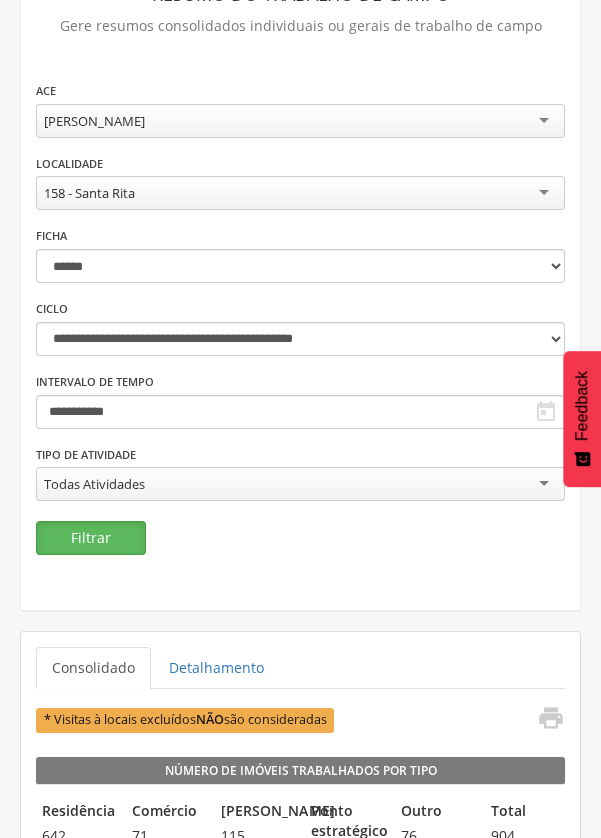 click on "Filtrar" at bounding box center [91, 538] 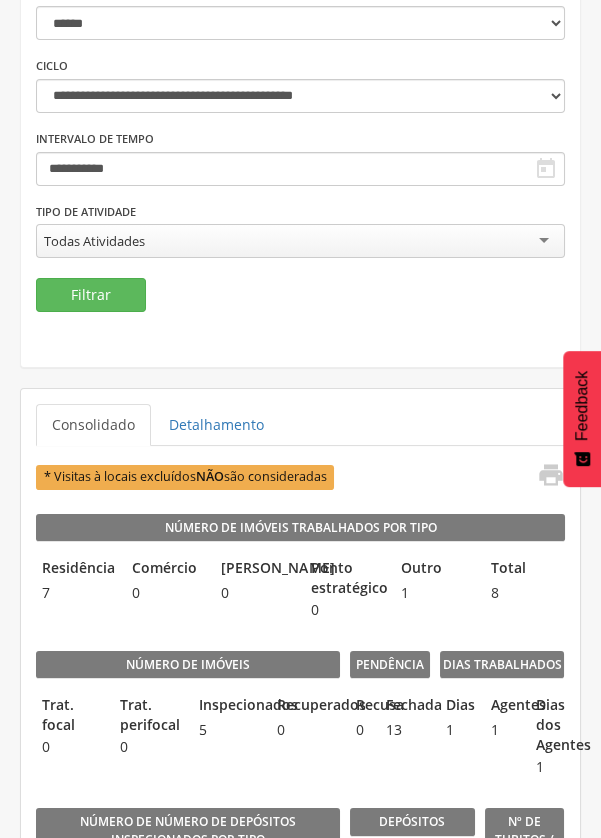 scroll, scrollTop: 359, scrollLeft: 0, axis: vertical 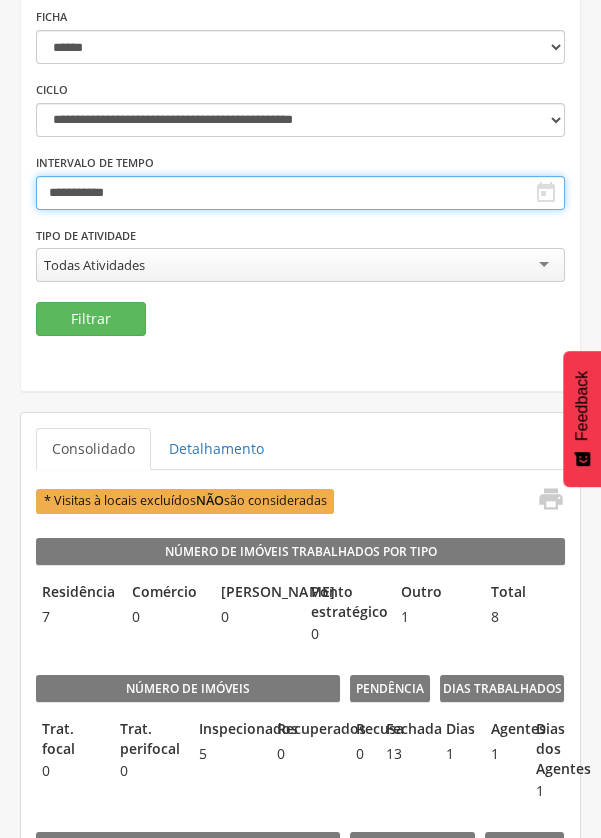 click on "
Supervisão
Ranking
Aplicativo desatualizado
Última sincronização
Mapa de endemias
Acompanhamento PNCD
Laboratório
Análise dos tubitos
Análise de amostras
Relatórios
Resumo do trabalho de campo
Leishmaniose
Esquistossomose
Chagas
Animais Sinantrópicos
Reconhecimento geográfico
Gerenciar atividades
Suporte


Lorem ipsum dolor  sit amet,  sed do eiusmod  tempor incididunt ut labore et dolore magna aliqua. Lorem ipsum dolor sit amet... 1 min

Lorem ipsum dolor  sit amet,  sed do eiusmod  tempor incididunt ut labore et dolore magna aliqua." at bounding box center [300, 60] 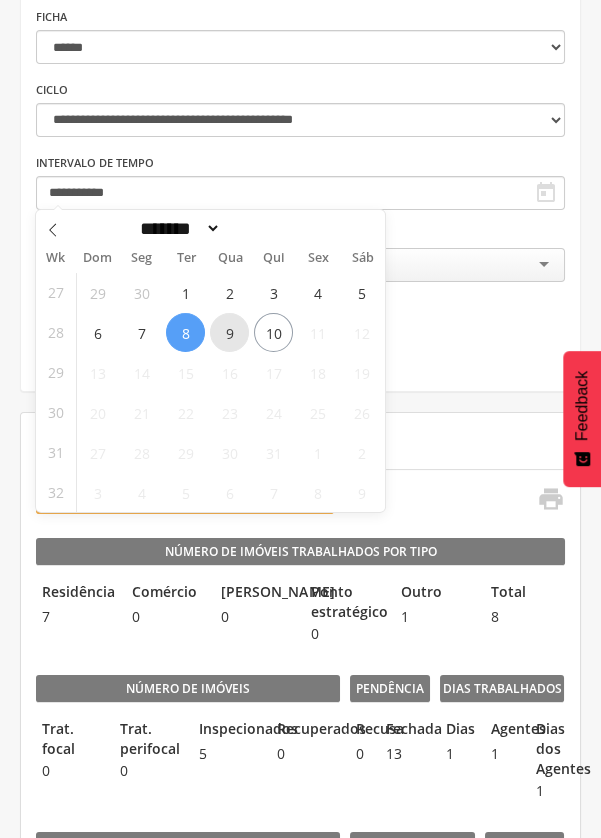 click on "9" at bounding box center (229, 332) 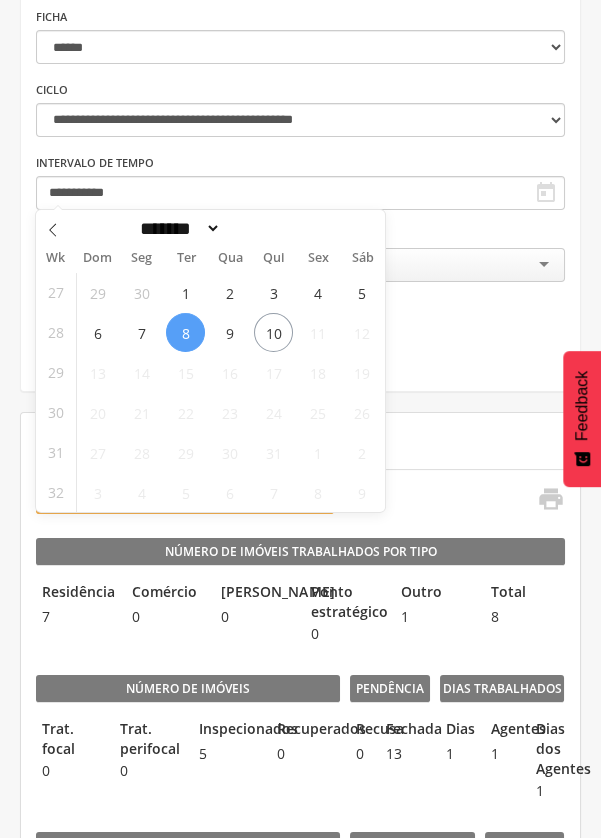 type on "**********" 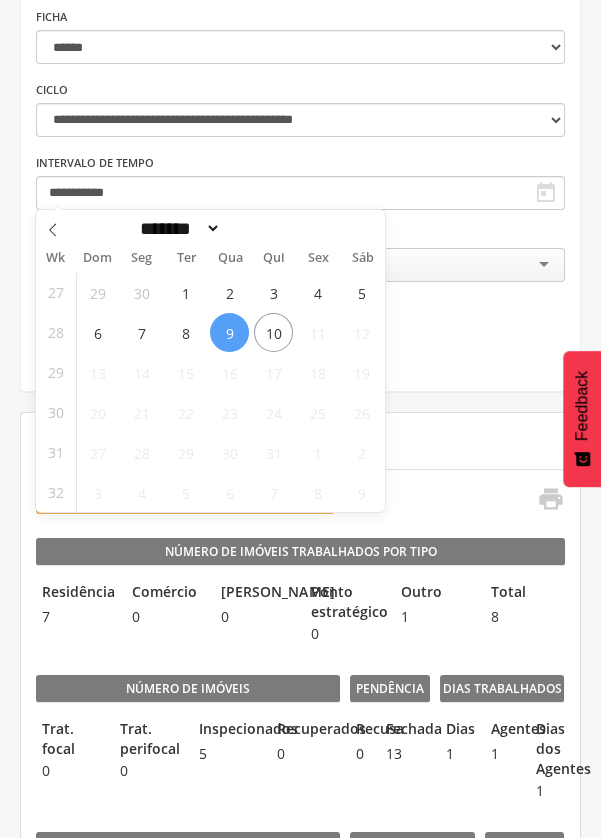 click on "9" at bounding box center (229, 332) 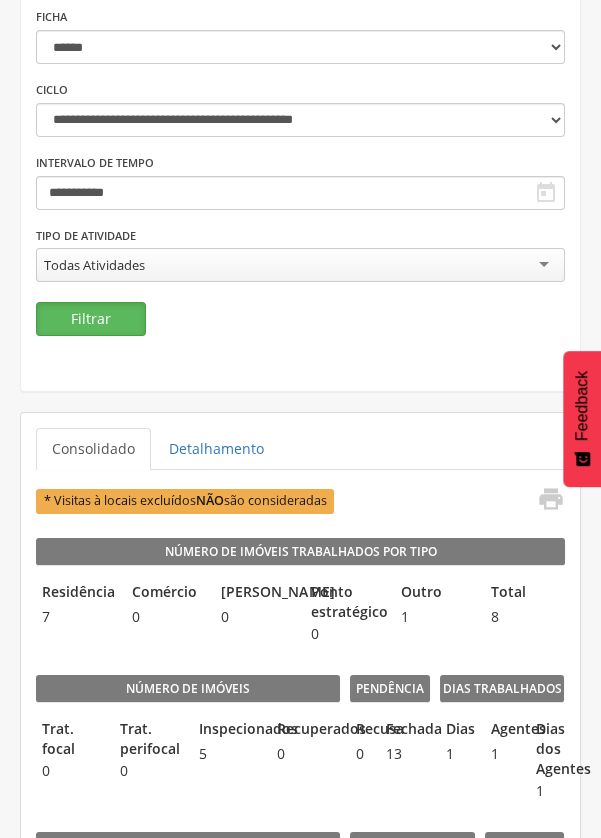 click on "Filtrar" at bounding box center (91, 319) 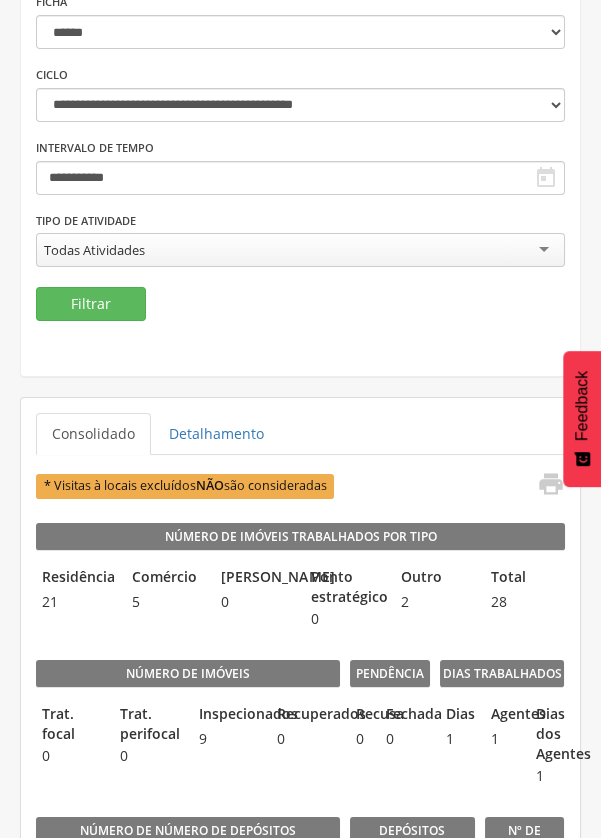 scroll, scrollTop: 0, scrollLeft: 0, axis: both 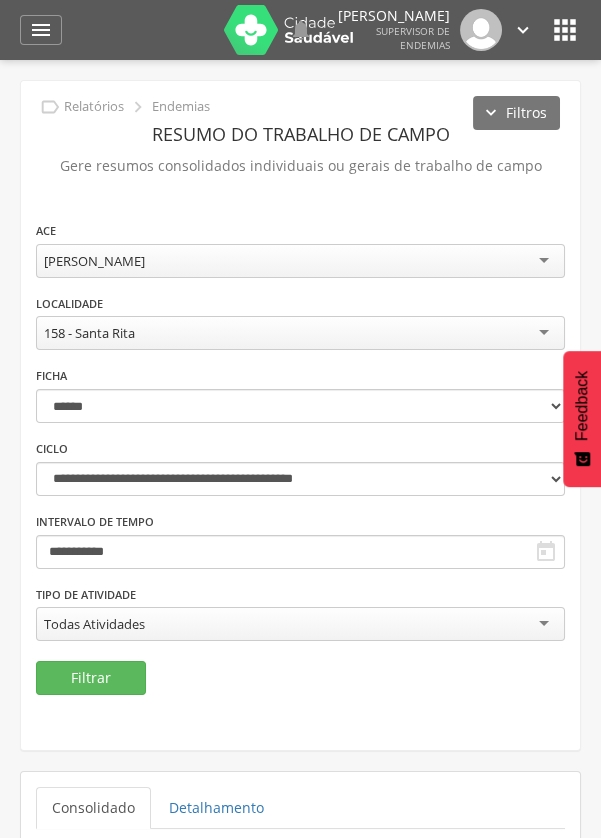 click on "Flavio da Silva Cardoso" at bounding box center [300, 261] 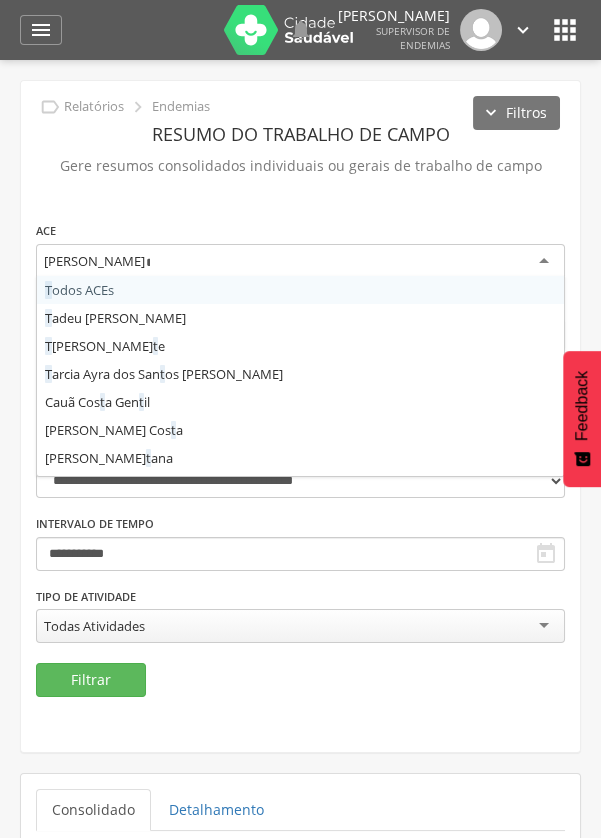 scroll, scrollTop: 0, scrollLeft: 3, axis: horizontal 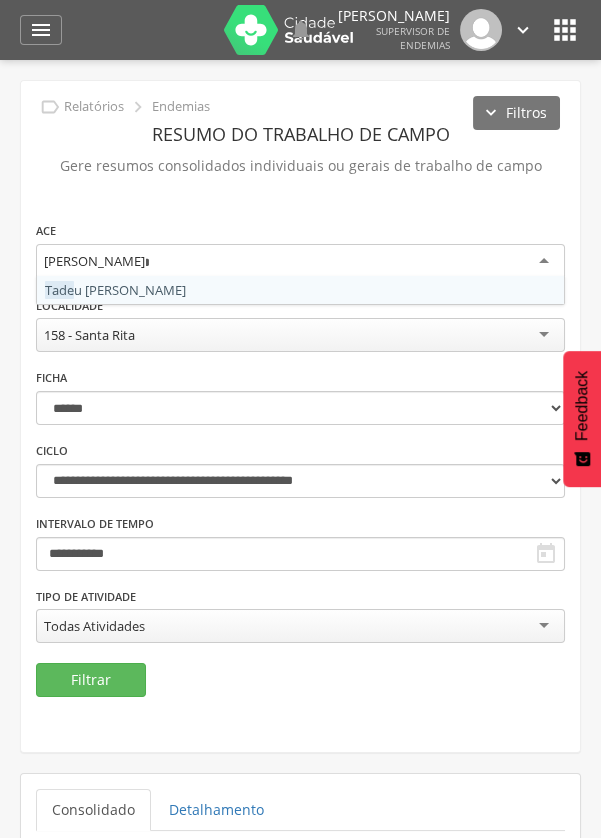 type on "*****" 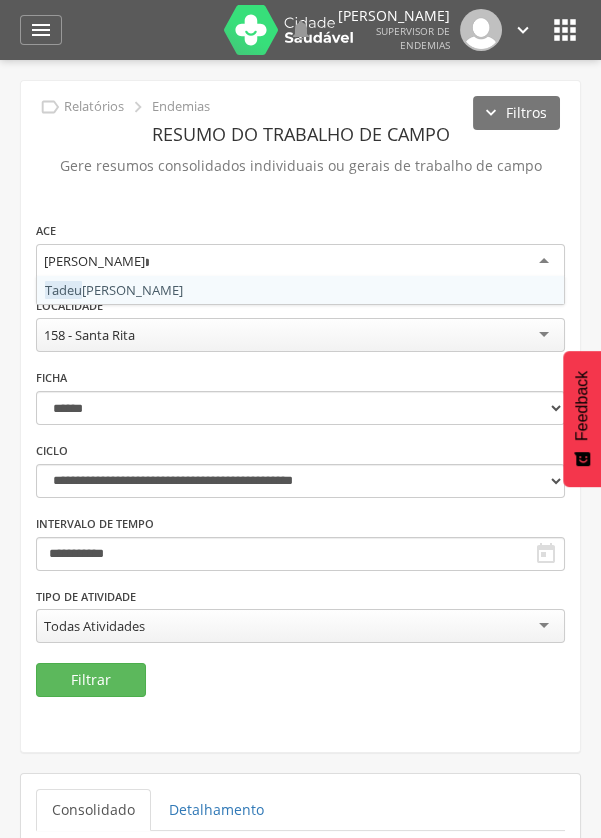 scroll, scrollTop: 0, scrollLeft: 33, axis: horizontal 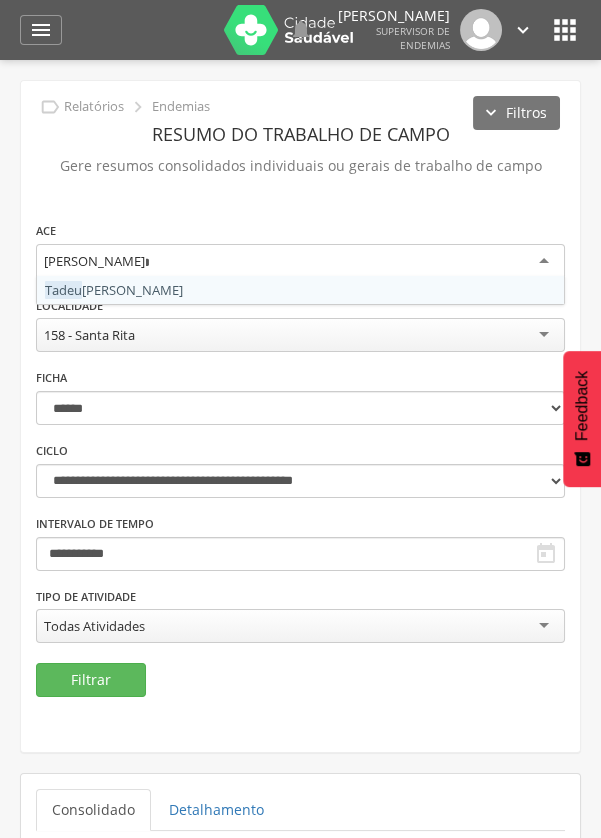 click on "**********" at bounding box center [300, 441] 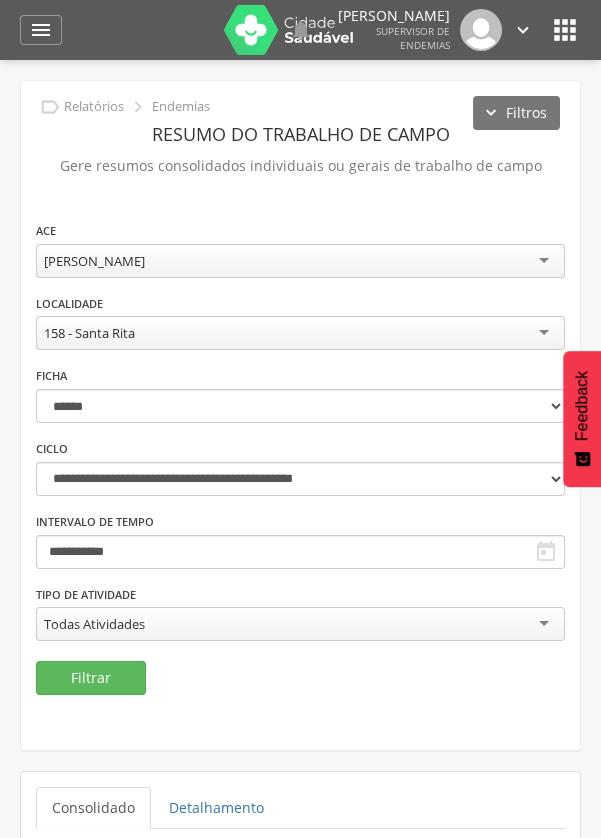 scroll, scrollTop: 0, scrollLeft: 0, axis: both 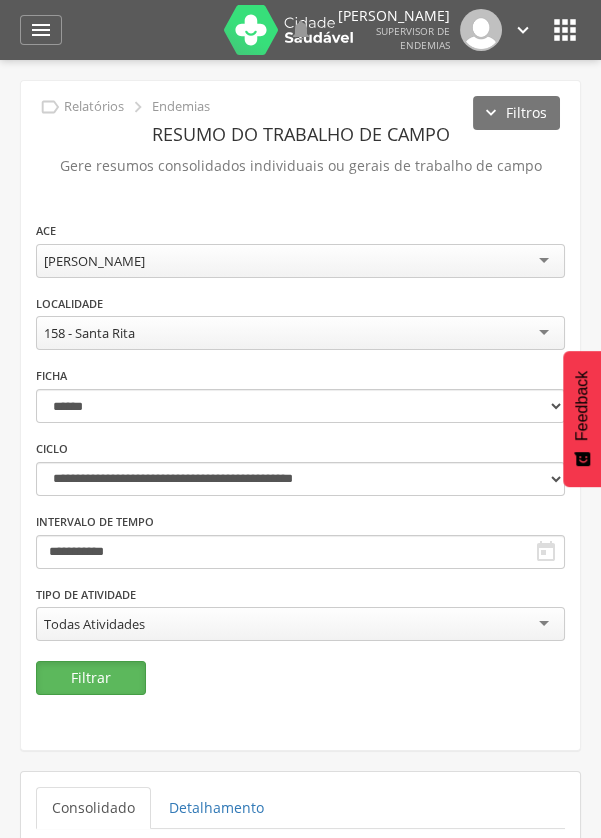 click on "Filtrar" at bounding box center (91, 678) 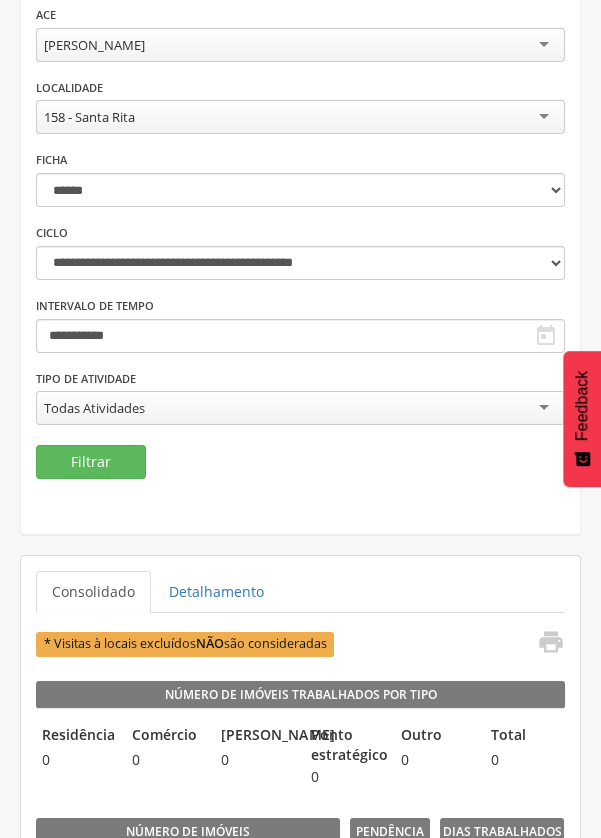scroll, scrollTop: 220, scrollLeft: 0, axis: vertical 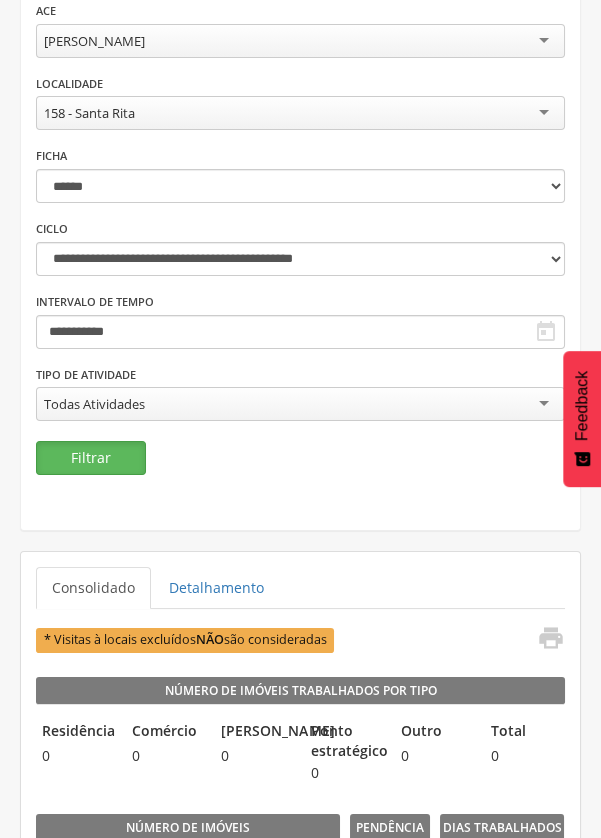 click on "Filtrar" at bounding box center [91, 458] 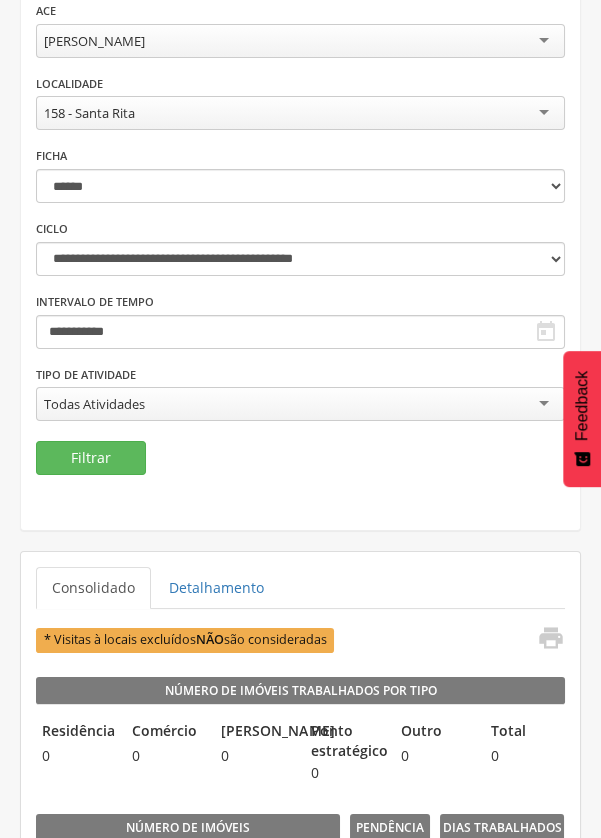 scroll, scrollTop: 204, scrollLeft: 0, axis: vertical 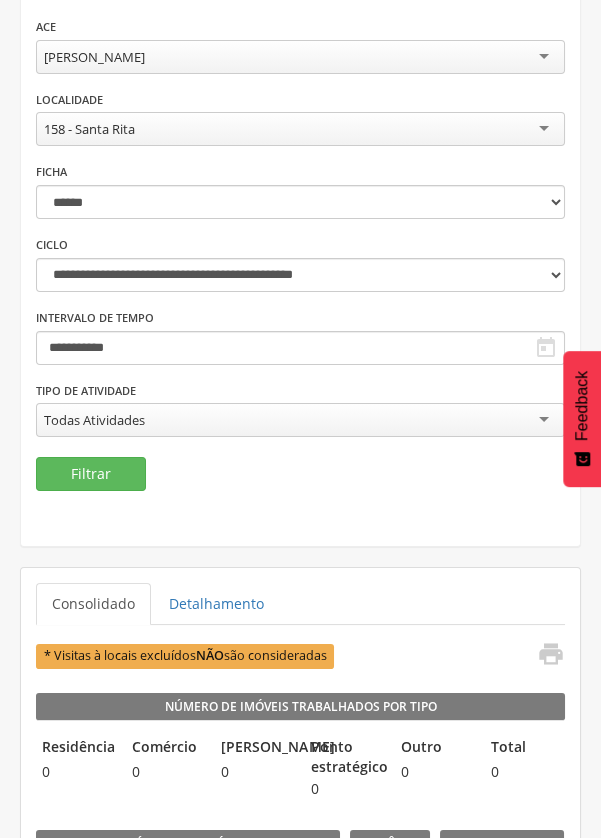 click on "158 - Santa Rita" at bounding box center (300, 129) 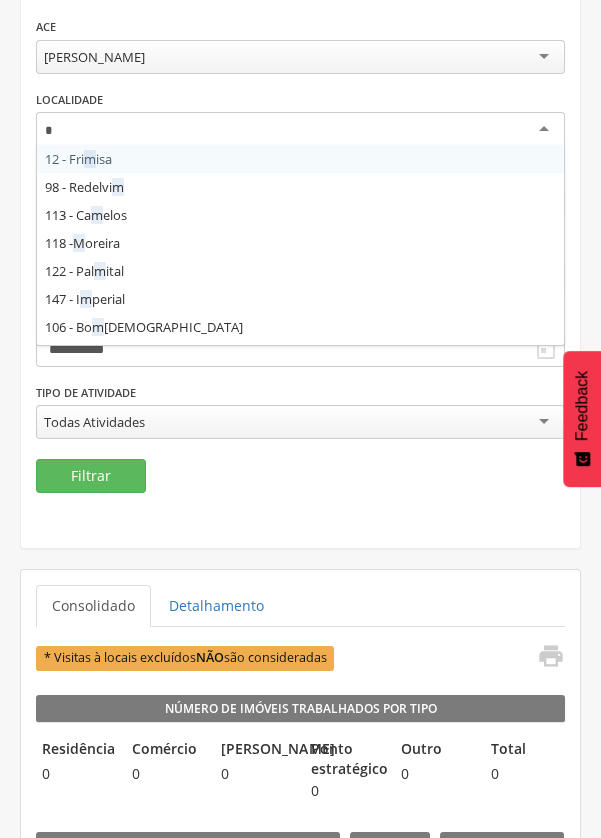 scroll, scrollTop: 0, scrollLeft: 0, axis: both 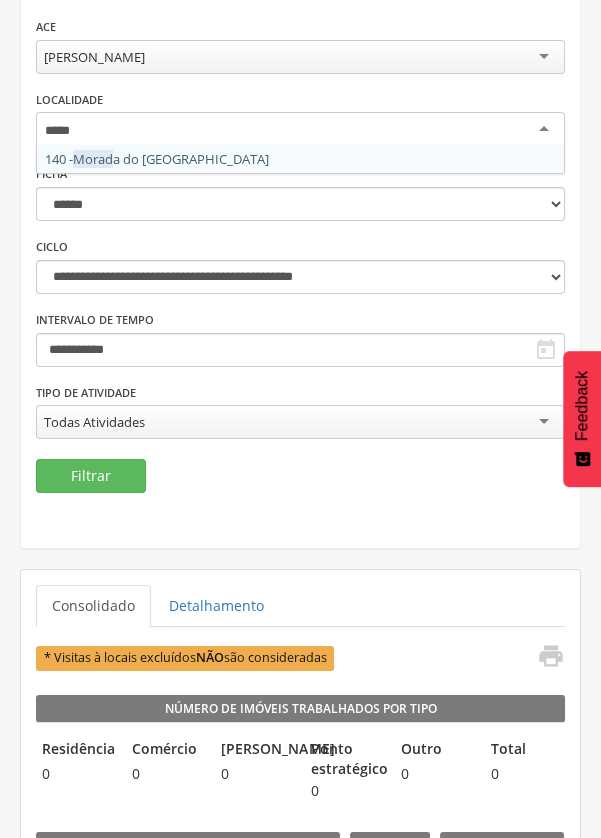 type on "******" 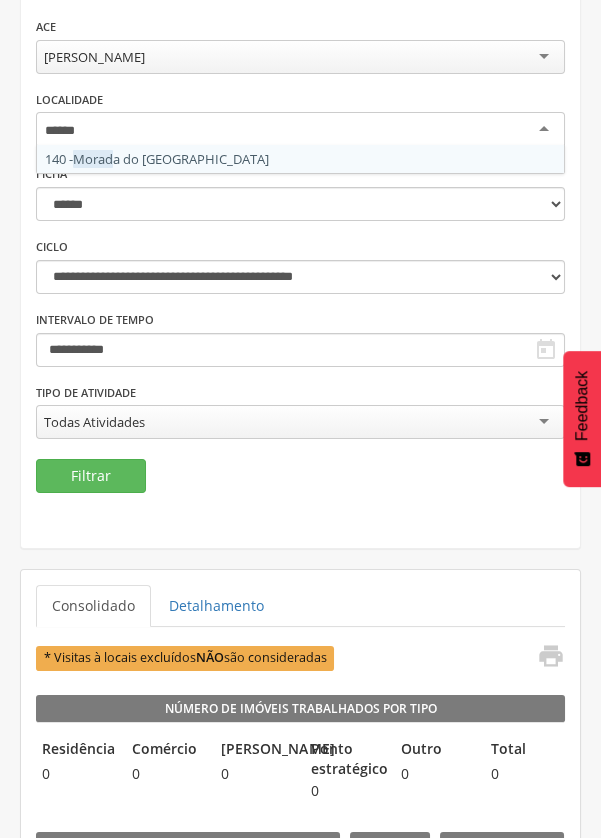 scroll, scrollTop: 0, scrollLeft: 0, axis: both 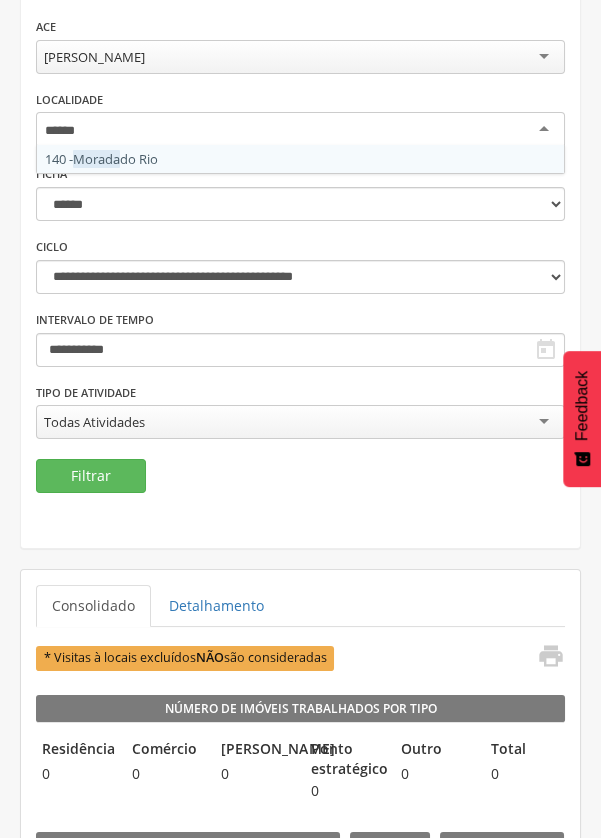 click on "**********" at bounding box center [300, 237] 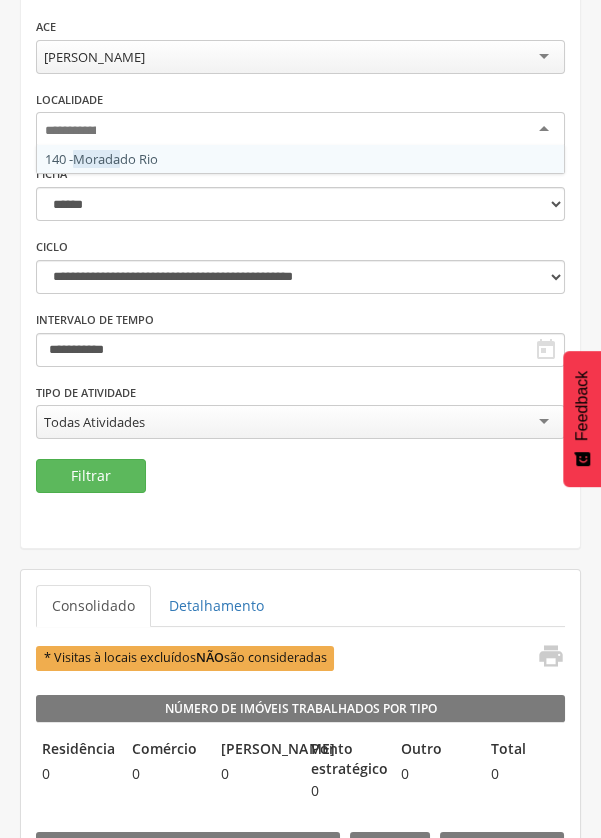 scroll, scrollTop: 0, scrollLeft: 0, axis: both 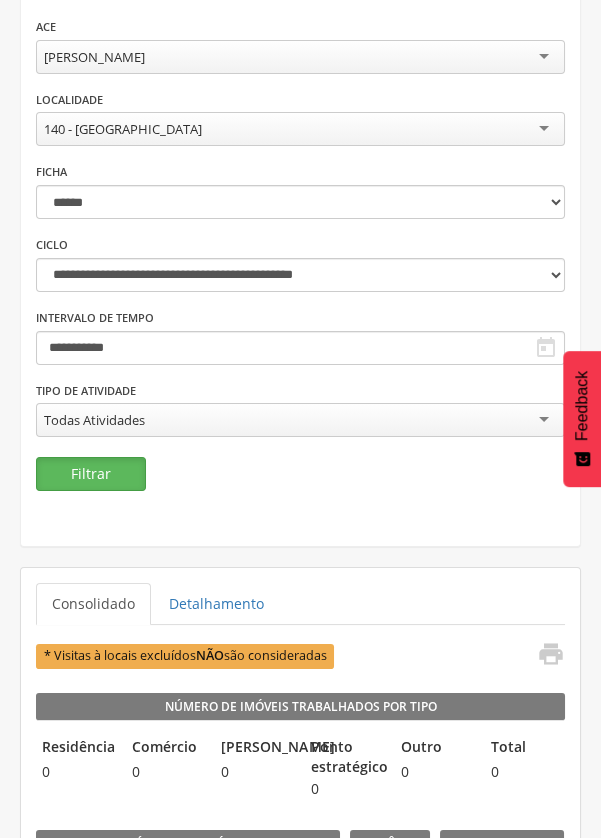 click on "Filtrar" at bounding box center (91, 474) 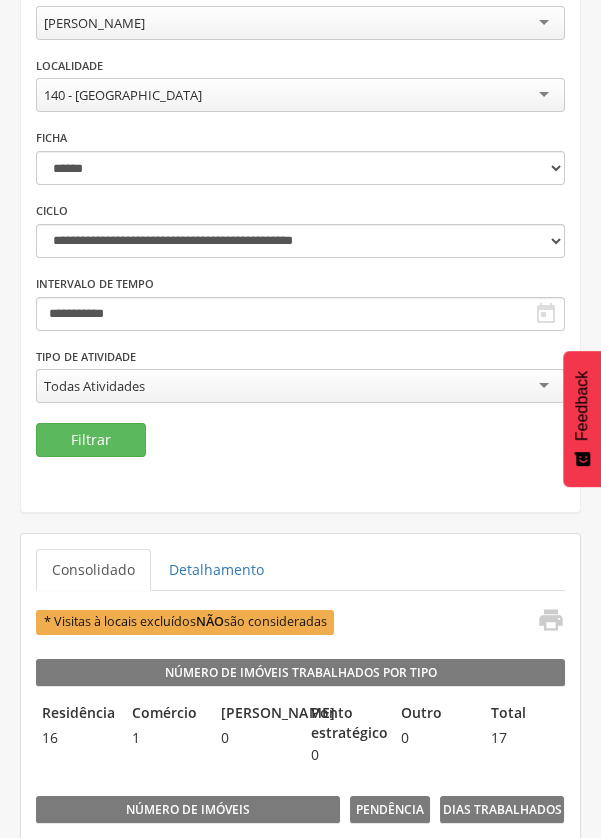scroll, scrollTop: 223, scrollLeft: 0, axis: vertical 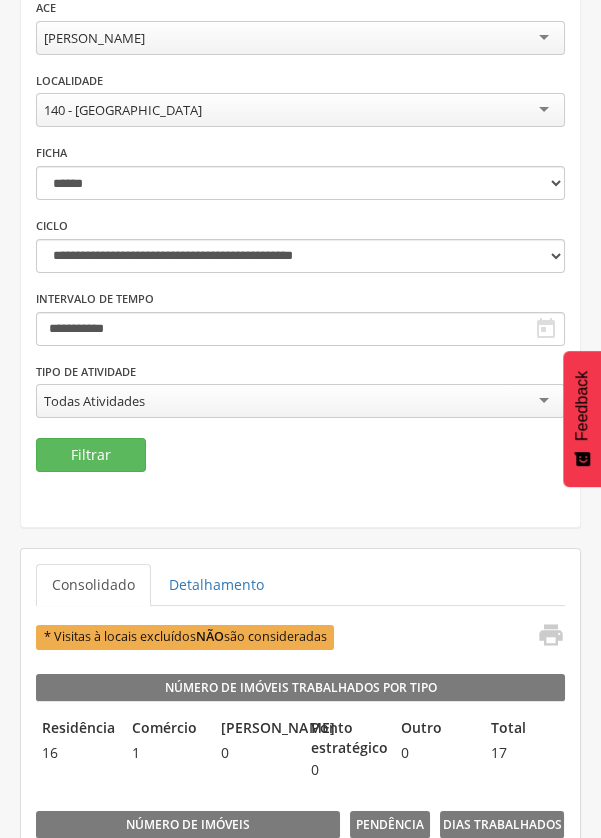 click on "140 - Morada do Rio" at bounding box center [300, 110] 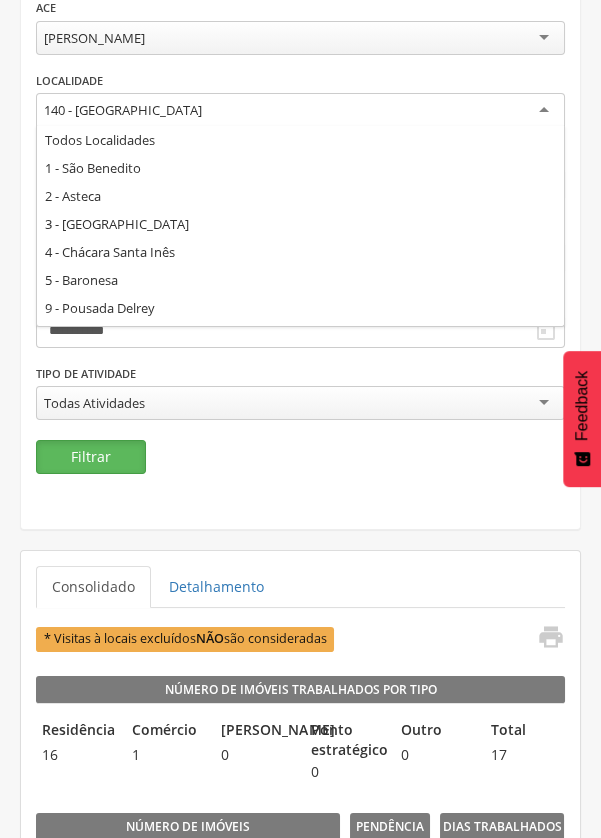 click on "Filtrar" at bounding box center [91, 457] 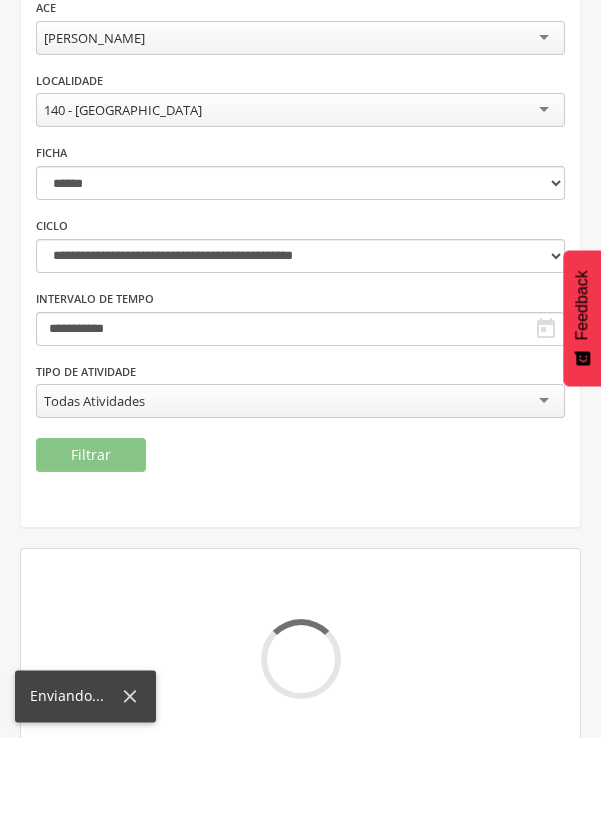 scroll, scrollTop: 122, scrollLeft: 0, axis: vertical 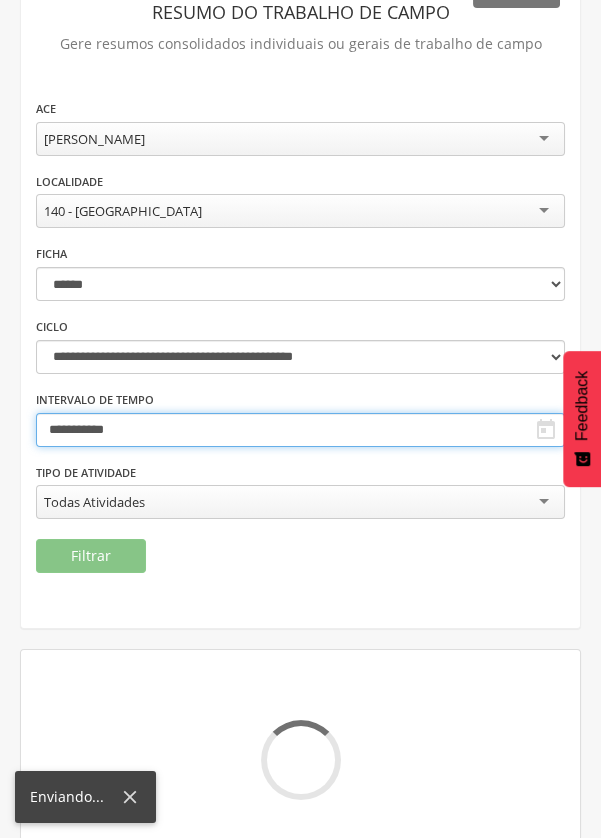 click on "**********" at bounding box center (300, 430) 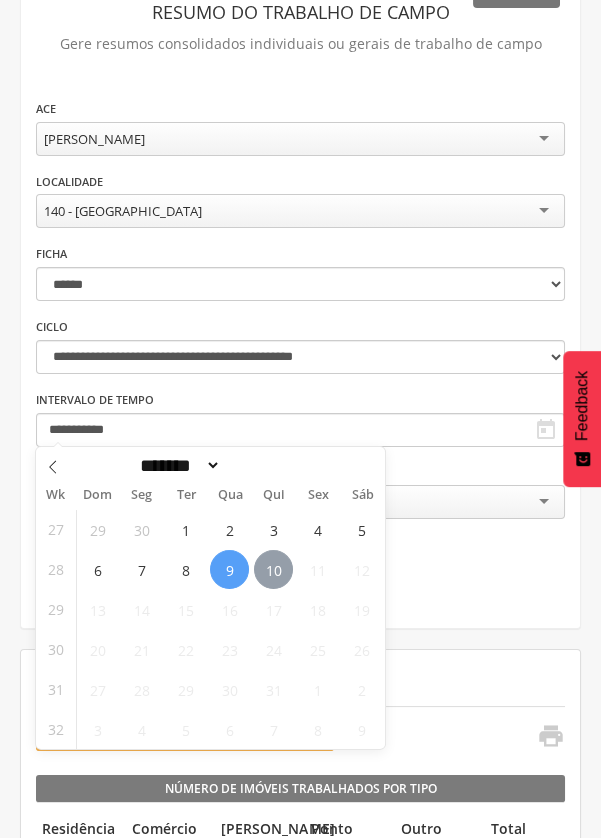 click on "10" at bounding box center (273, 569) 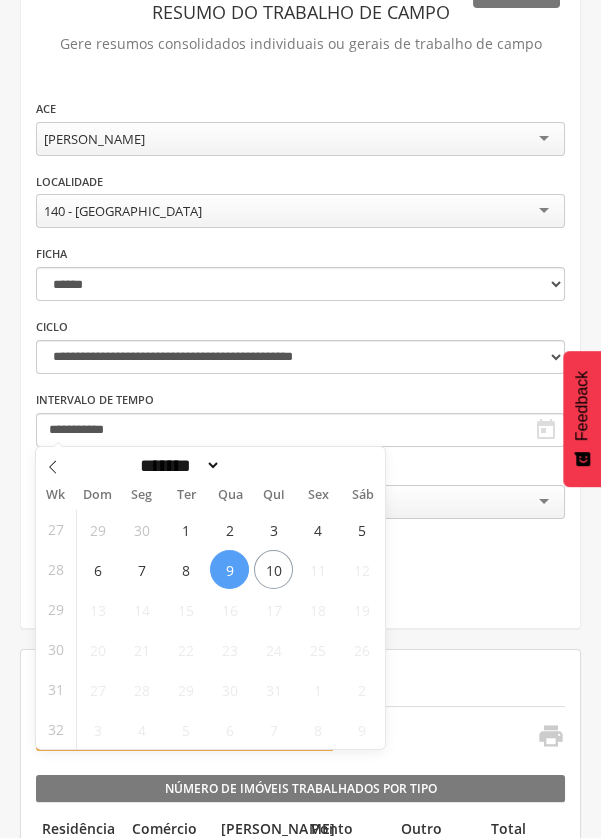 type on "**********" 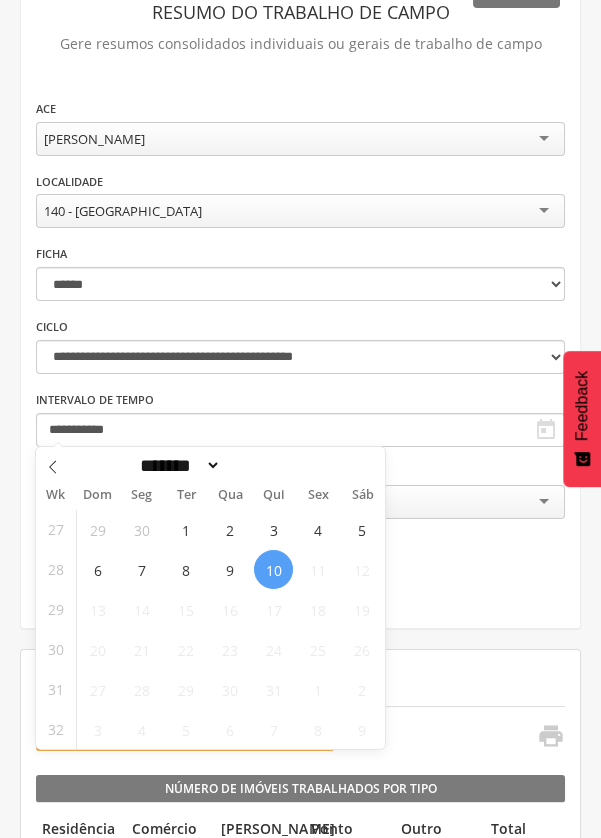 click on "10" at bounding box center (273, 569) 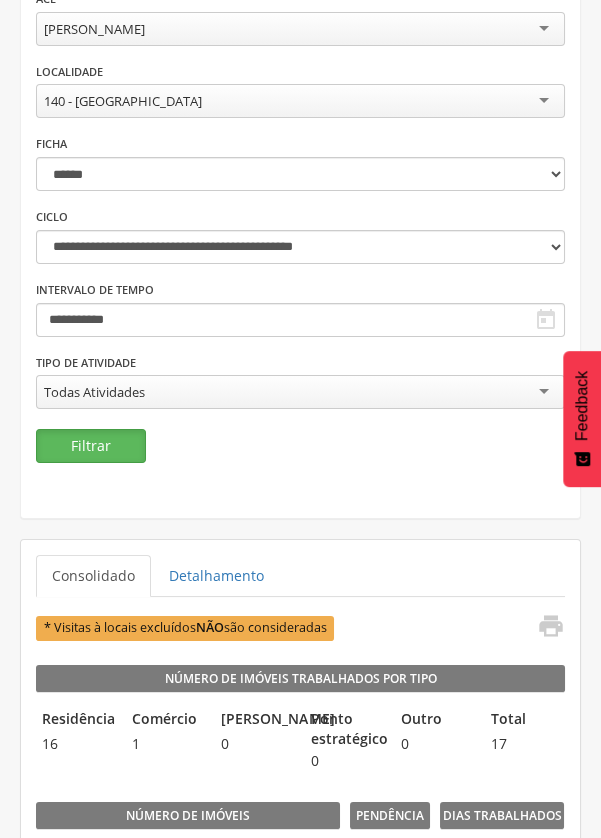 click on "Filtrar" at bounding box center [91, 446] 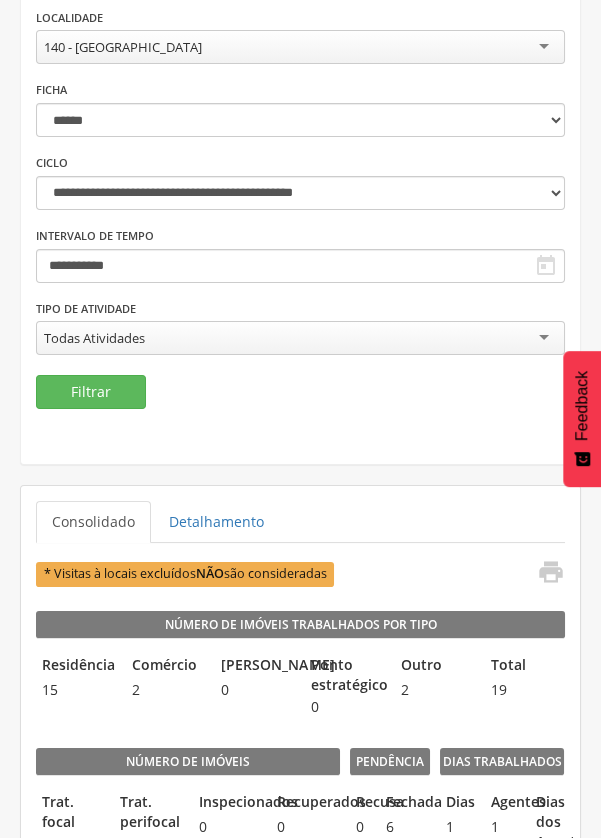 scroll, scrollTop: 0, scrollLeft: 0, axis: both 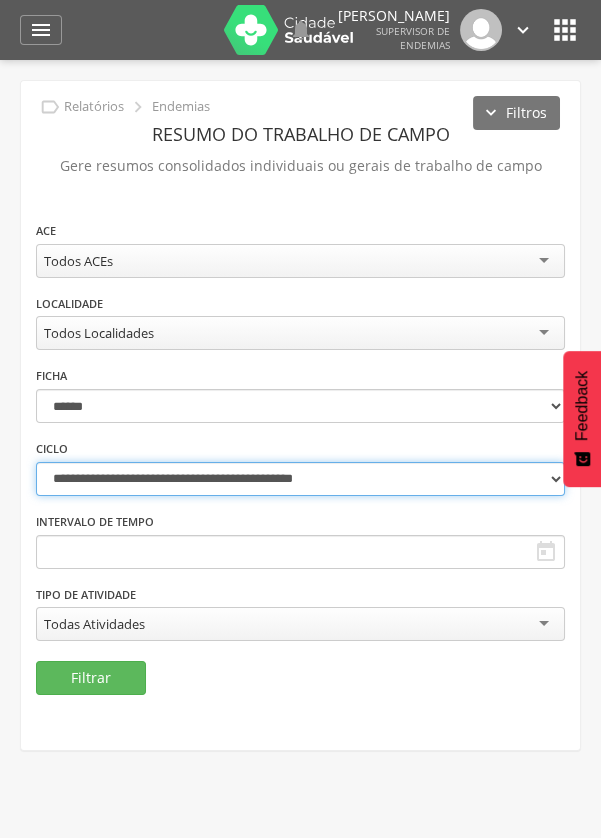 click on "**********" at bounding box center [300, 479] 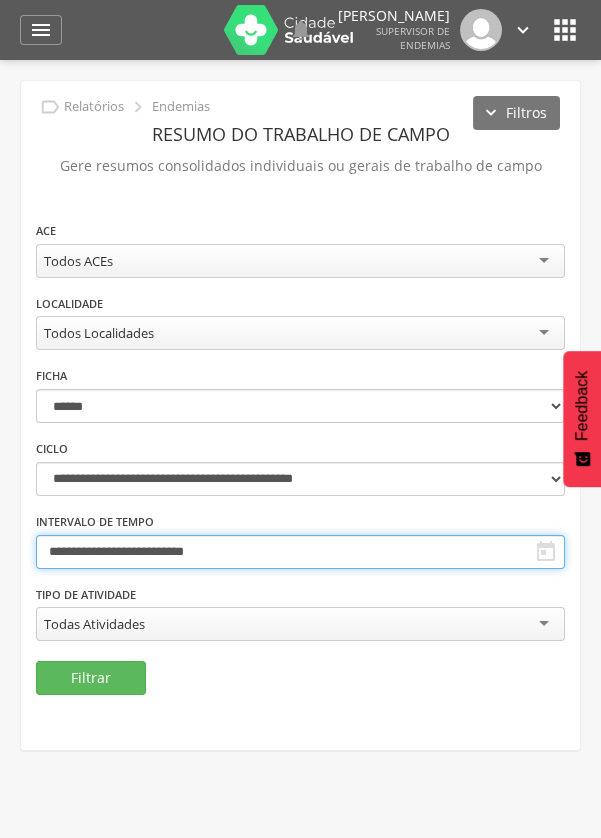 click on "**********" at bounding box center (300, 552) 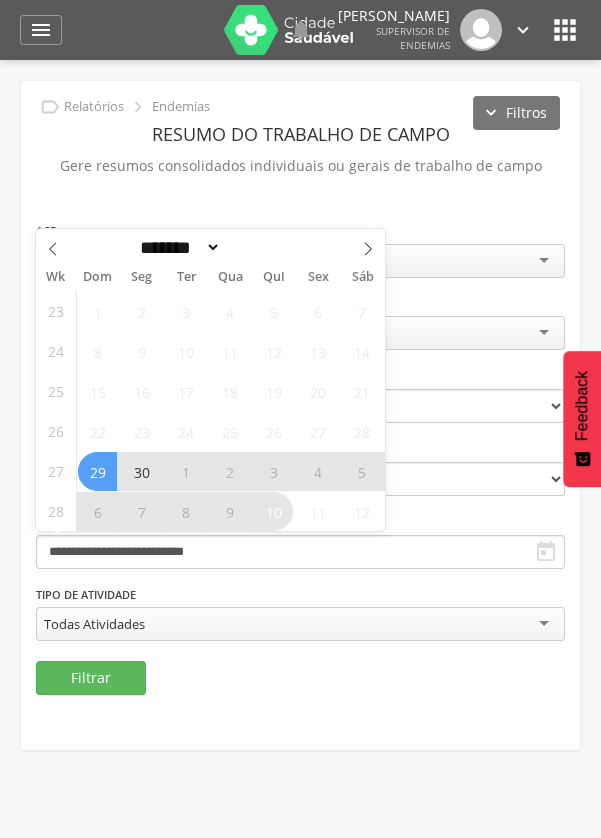 click 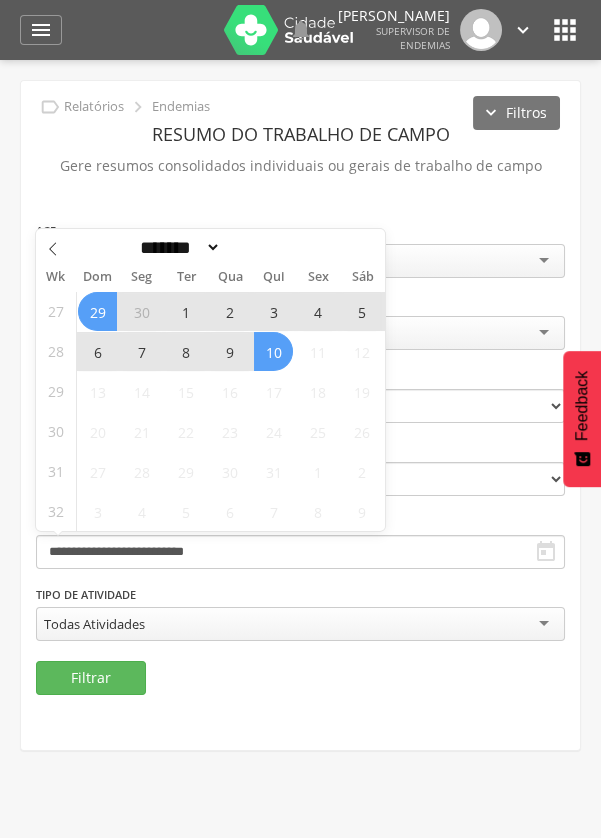 click on "10" at bounding box center [273, 351] 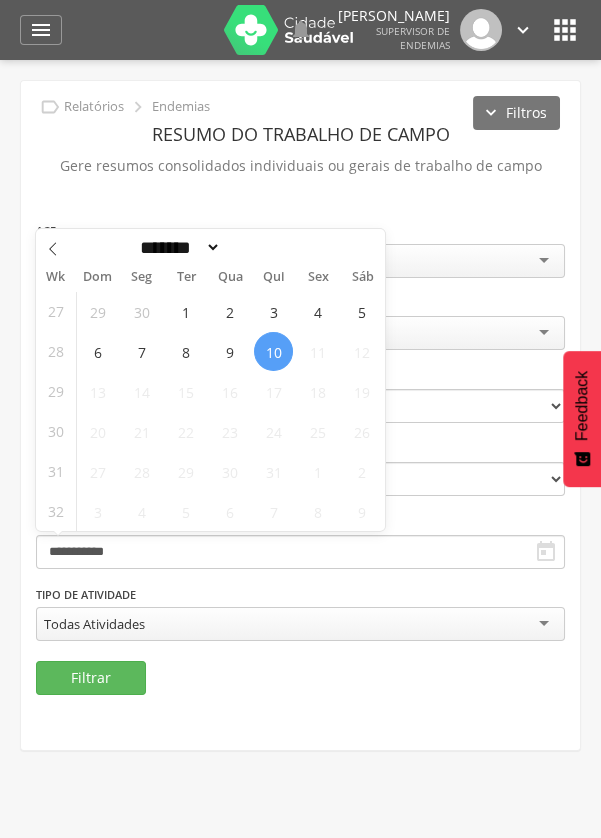 type 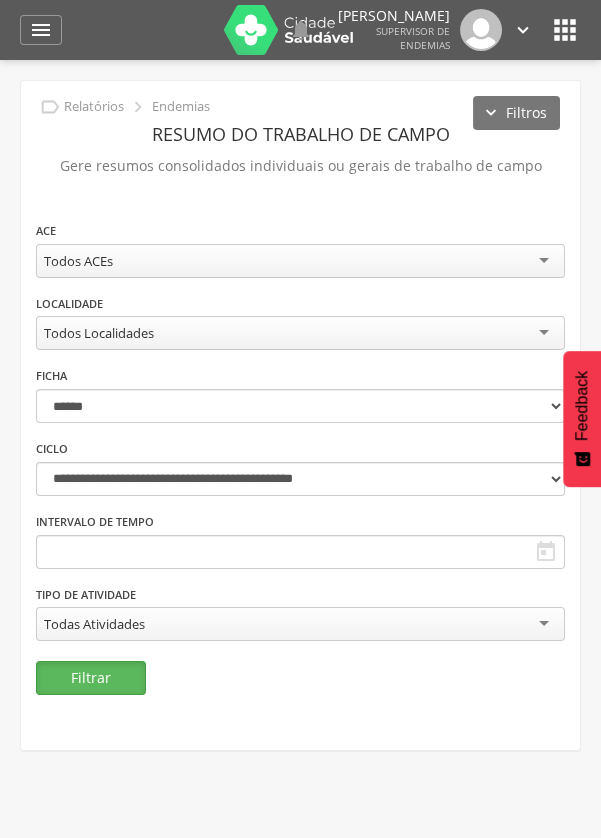 click on "Filtrar" at bounding box center [91, 678] 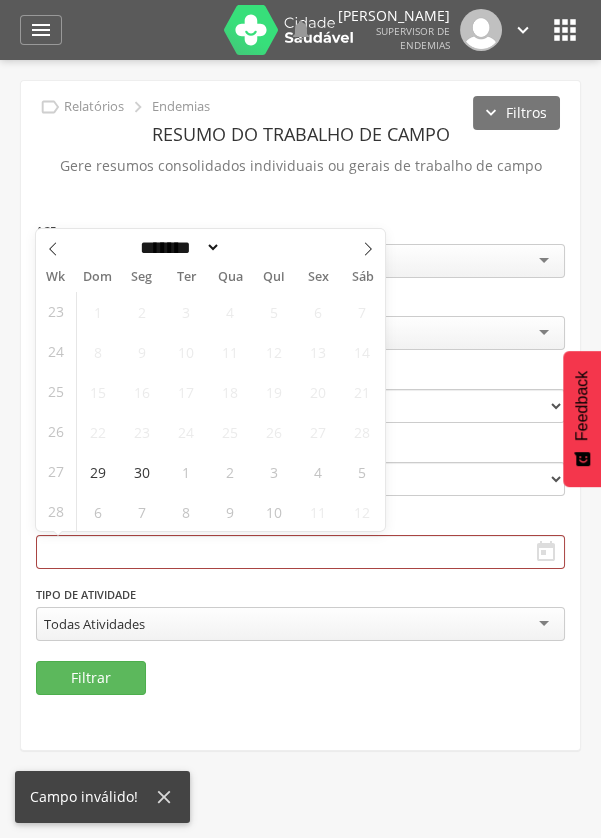click at bounding box center [368, 246] 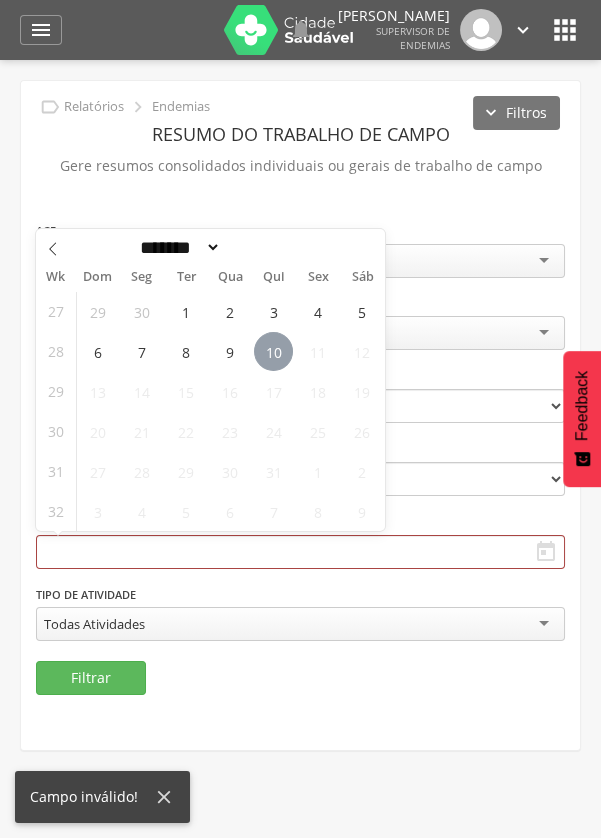 click on "10" at bounding box center [273, 351] 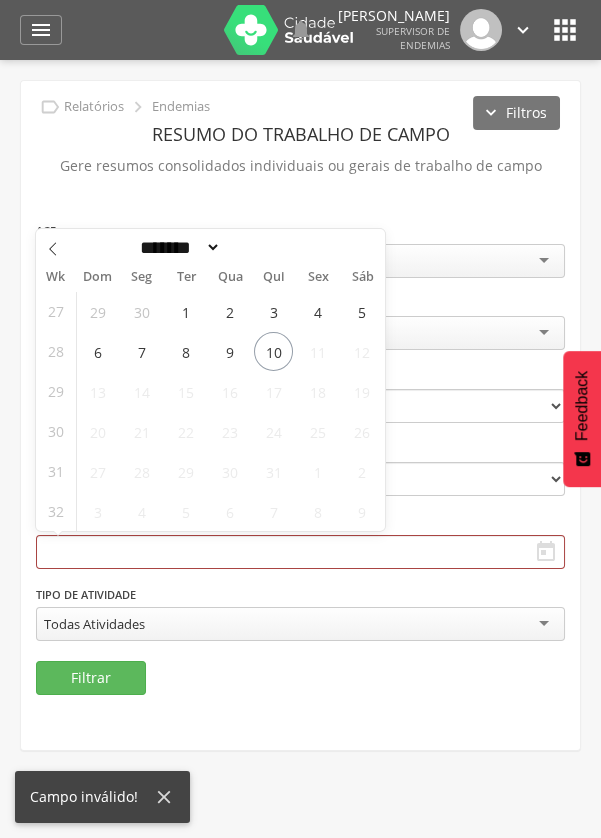 type on "**********" 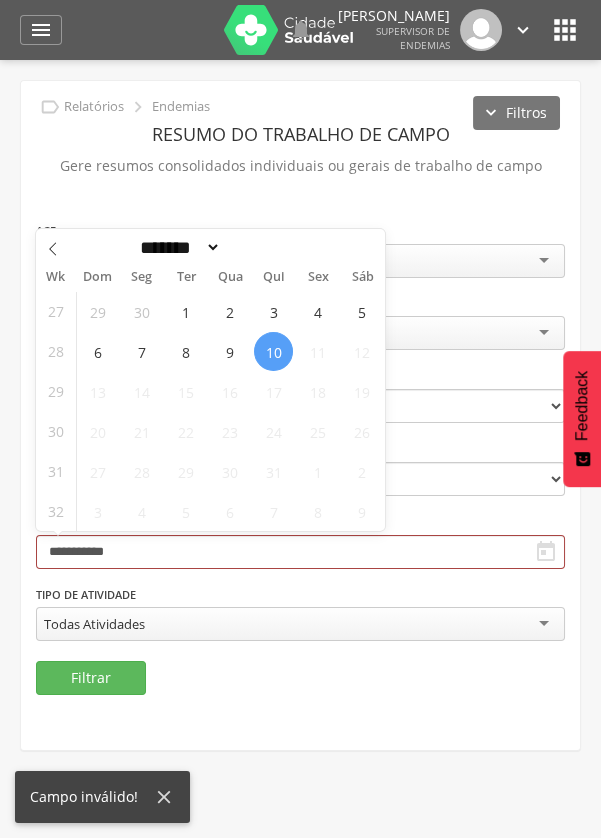click on "10" at bounding box center (273, 351) 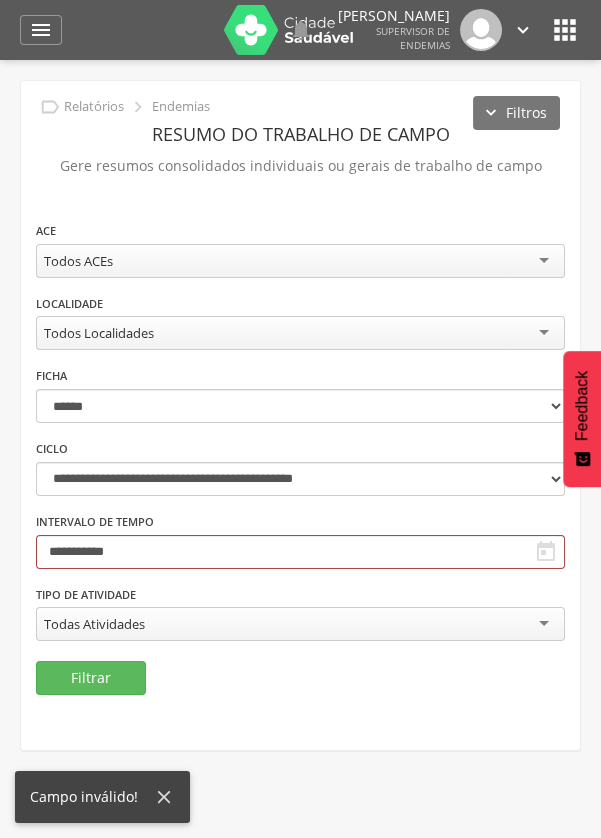 click on "Todos ACEs" at bounding box center [300, 261] 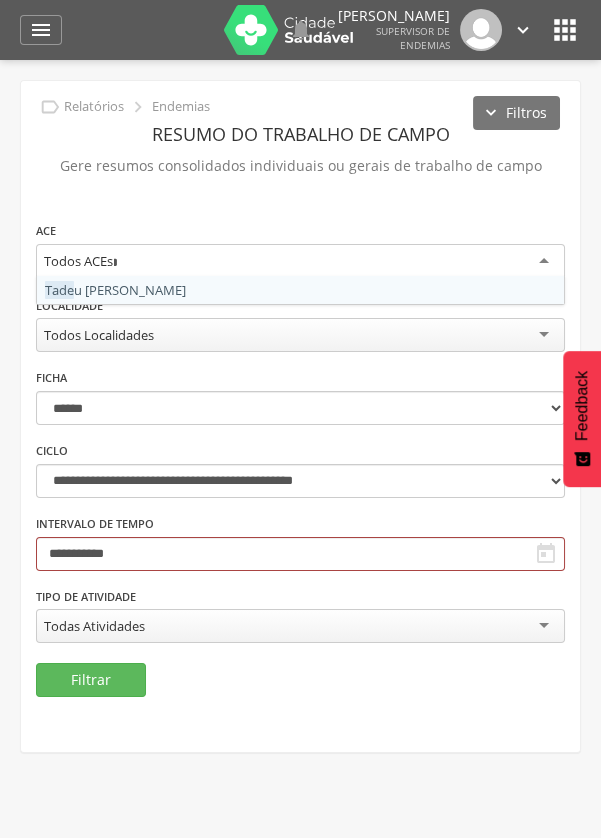 type on "*****" 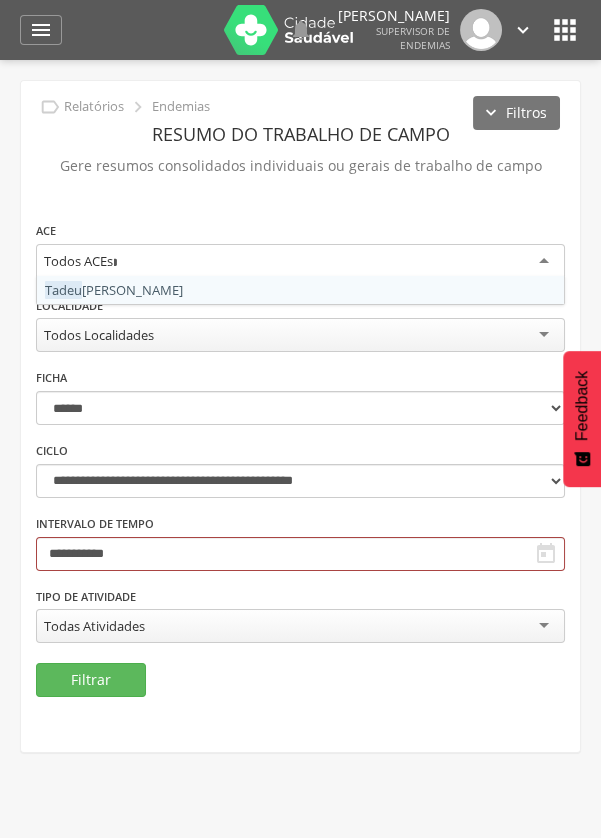 scroll, scrollTop: 0, scrollLeft: 33, axis: horizontal 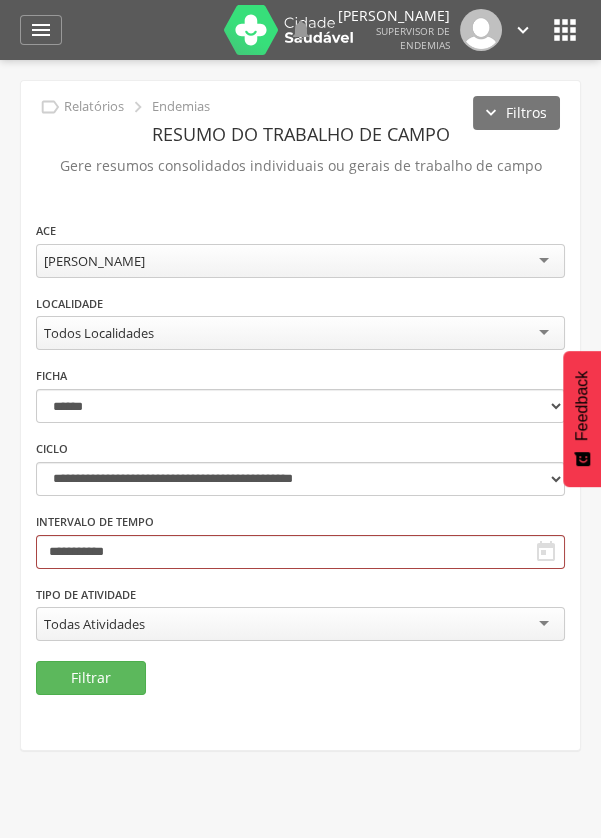 click on "Todos Localidades" at bounding box center (300, 333) 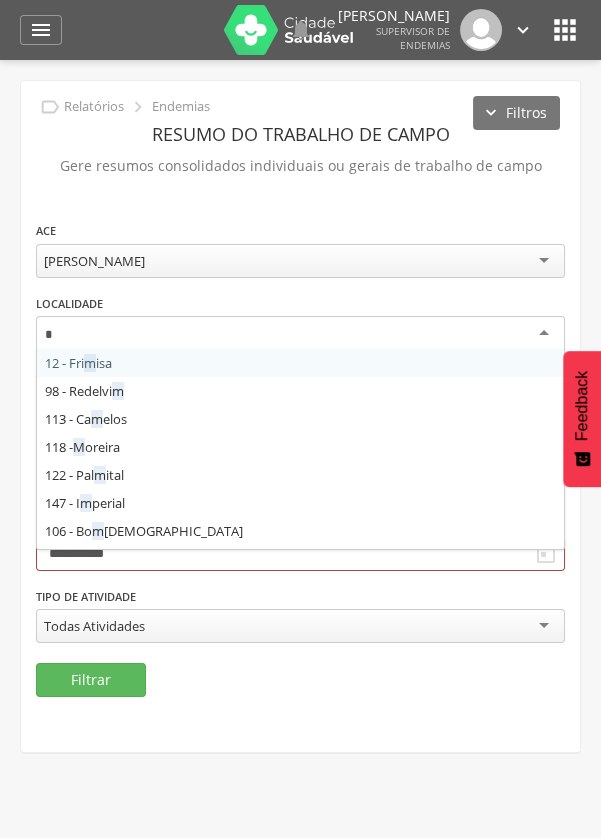 type on "**" 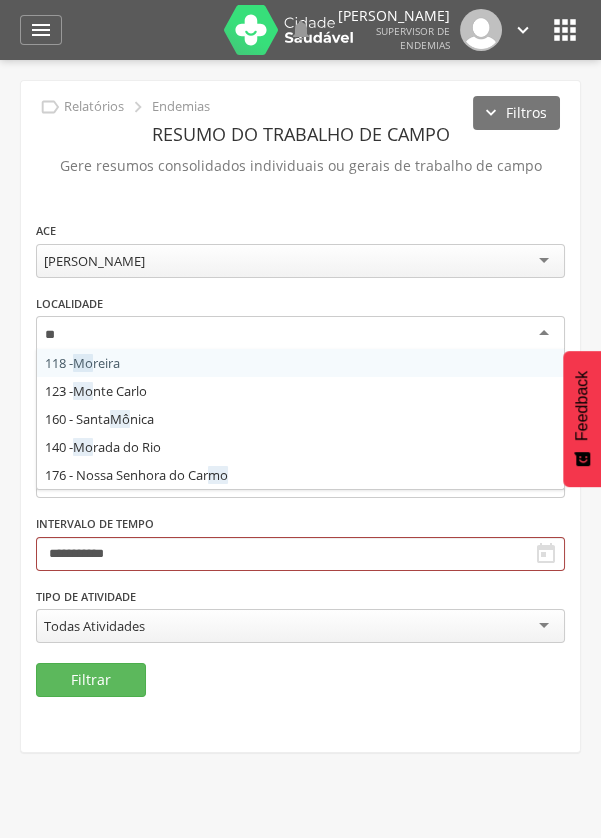 scroll, scrollTop: 0, scrollLeft: 0, axis: both 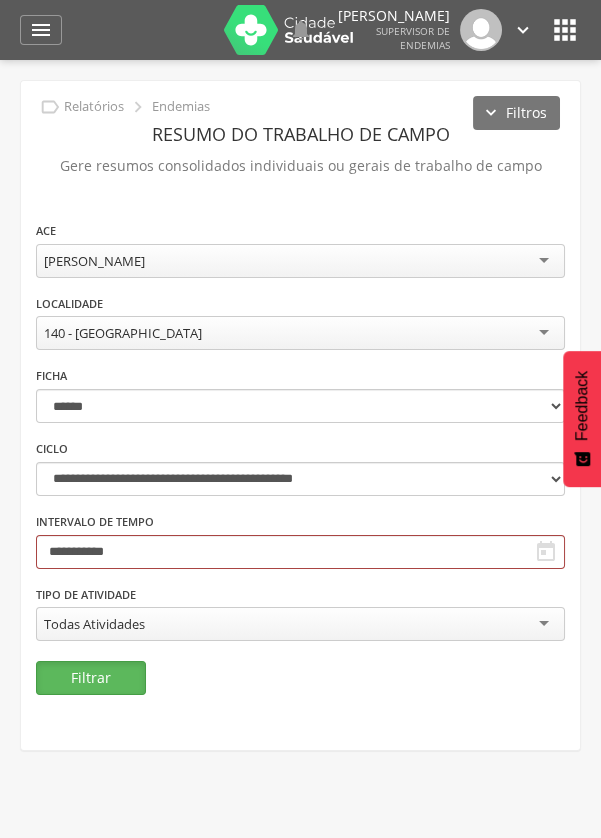 click on "Filtrar" at bounding box center [91, 678] 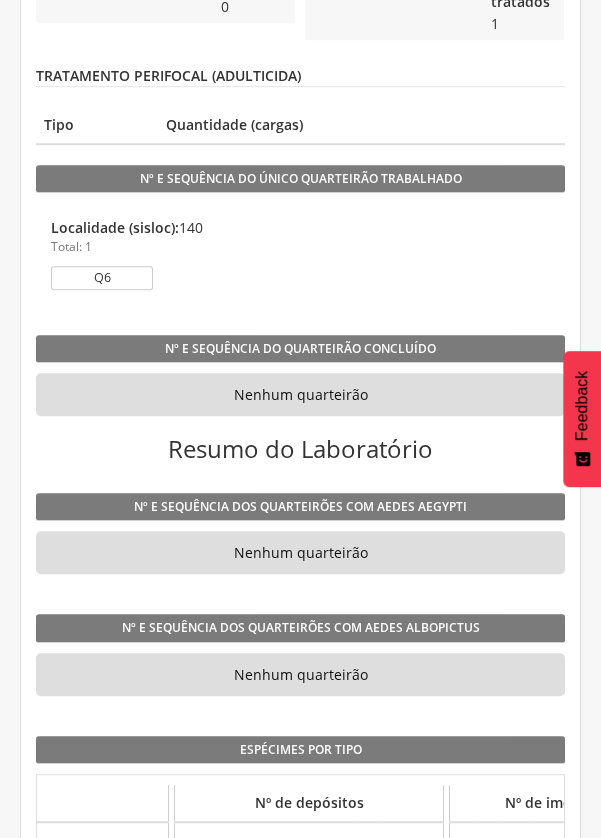 scroll, scrollTop: 1693, scrollLeft: 0, axis: vertical 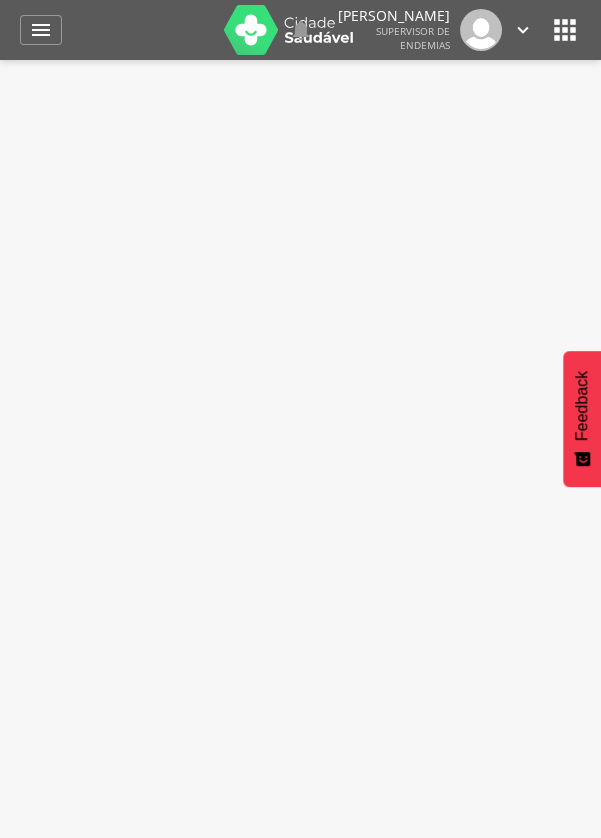 click on "" at bounding box center (41, 30) 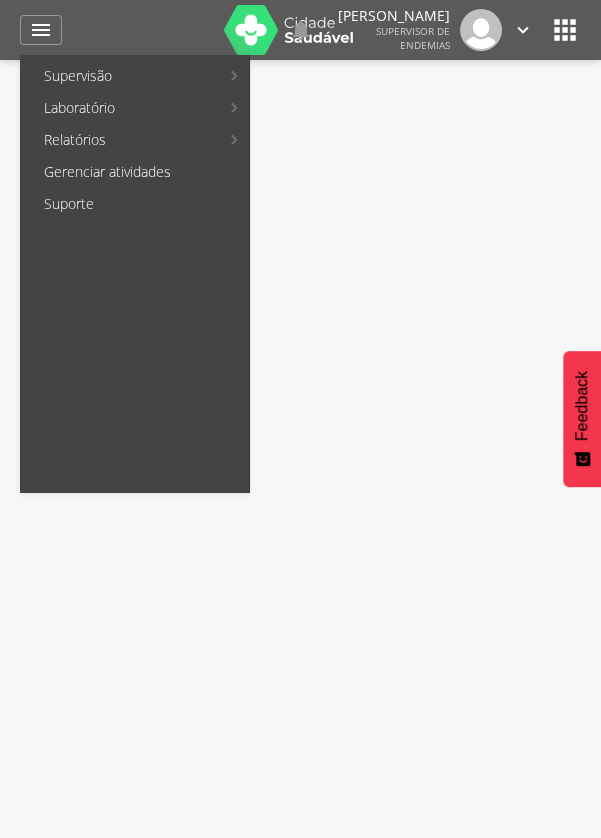 click on "Relatórios" at bounding box center [121, 140] 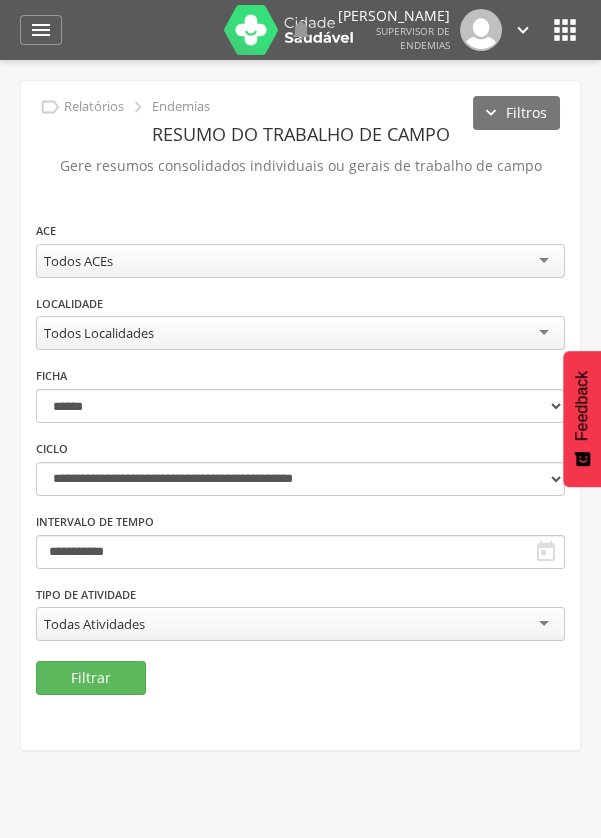click on "Todos ACEs" at bounding box center (300, 261) 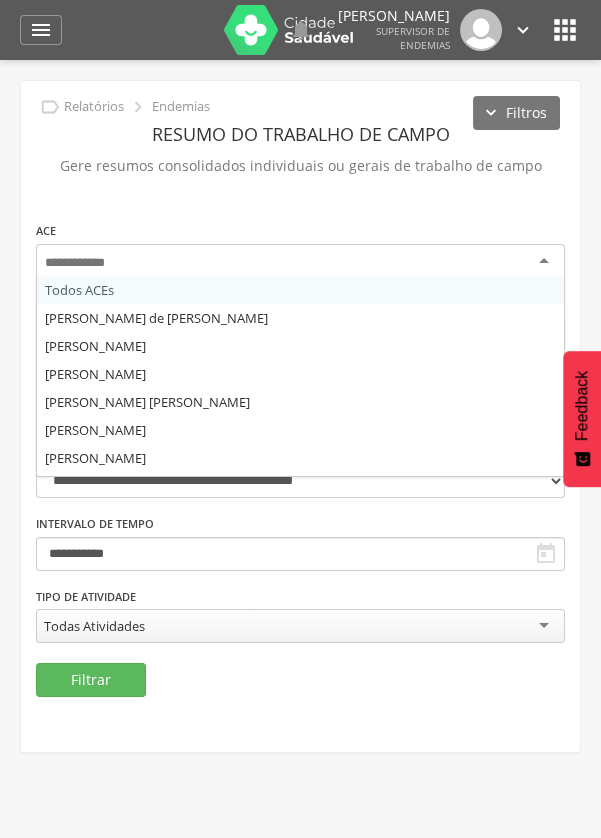 click on "ACE
Todos ACEs Acauan Iero de Paula Marcal Alan Barbosa Justino Alice Marques Miranda Amon Jandafet Sampaio Martins Anderson Heleno da Silva Marques Anderson Pereira Barros Apolo Pacheco de Almeida Dumont Brenner Henrique Gomes Bruna Paulista Silva e Silva Carlos David de Andrade Matos Carolina Rodrigues Alves Barbosa Cauã Costa Gentil Christian Abdon Souza dos Anjos Claire Mariane Carvalho Santos Clara Aline Rodrigues dos Santos Reis Claudia Maria Campos Ferreira Cláudio Boaventura de Moura Daiane Alves de Souza Daniel Henrique de Castro Camargo Dara Gomes de Souza Dawydson Morais Dayane Aparecida de Souza Diego Rodrigo Esteves da Silva Diego de Souza Lucindro Elizangela Conceicao Coelho Erick Bruno dos Santos Everton Elder da Silva Fabio Reis Pereira Fabio Roberto Ventura Garcia Felipe Antonio Augusto Alves da Paschoa Fiama Kelly Almeida Webres Flavio da Silva Cardoso Franciele Cecilia da Silva Moreira Gabriel Junio Silva Pereira Geison Rodrigues dos Santos Gessica Souza Cirilo" at bounding box center [300, 441] 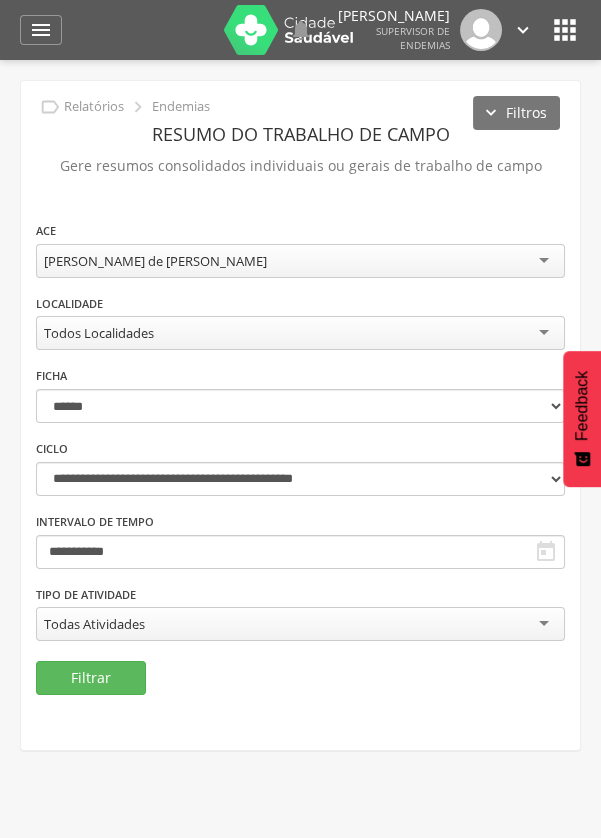 click on "Todos Localidades" at bounding box center [300, 333] 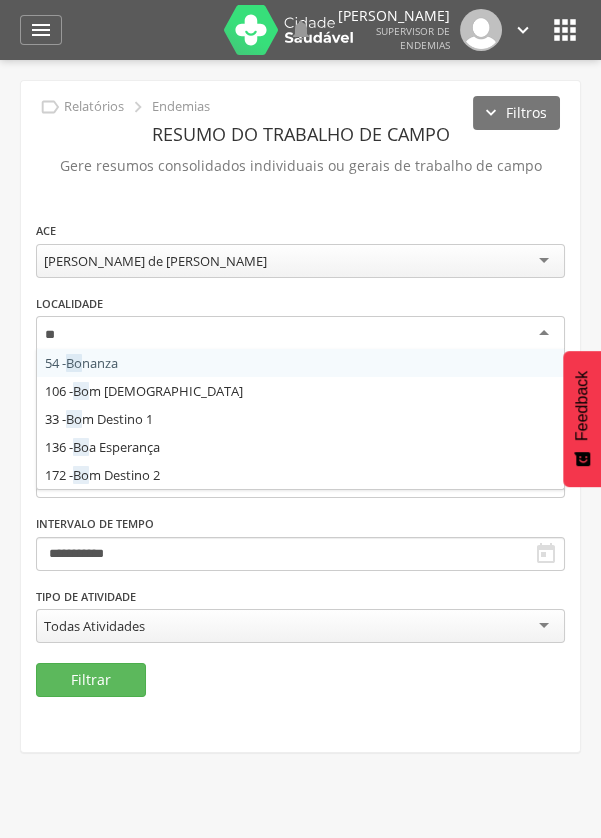 type on "***" 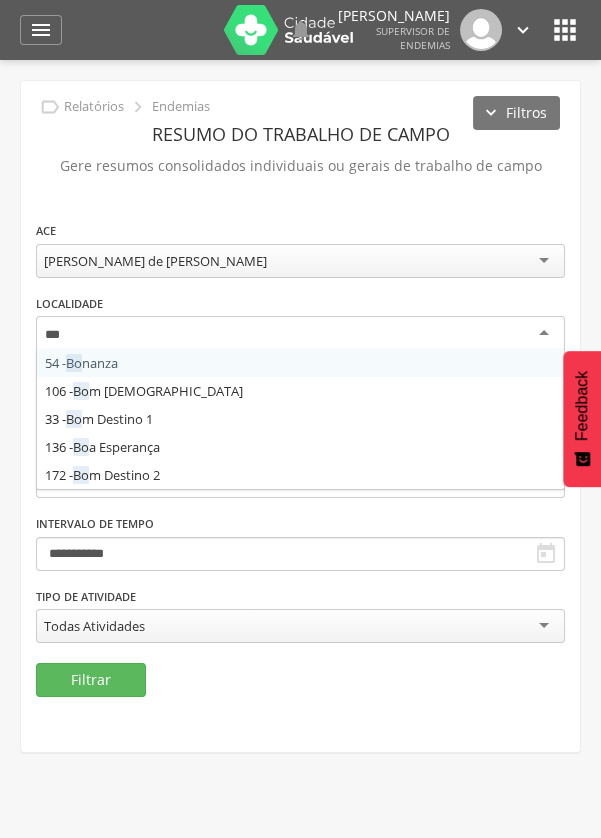 scroll, scrollTop: 0, scrollLeft: 0, axis: both 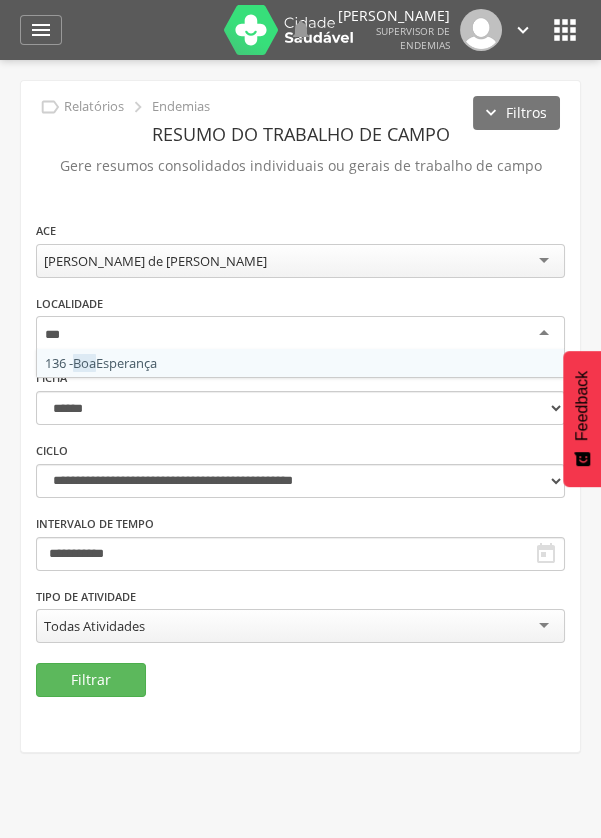 click on "**********" at bounding box center [300, 441] 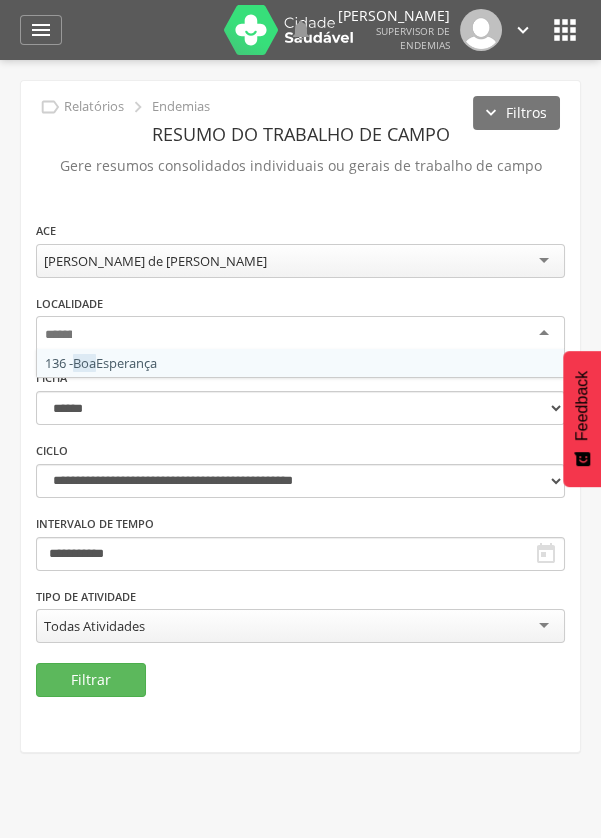 scroll, scrollTop: 0, scrollLeft: 0, axis: both 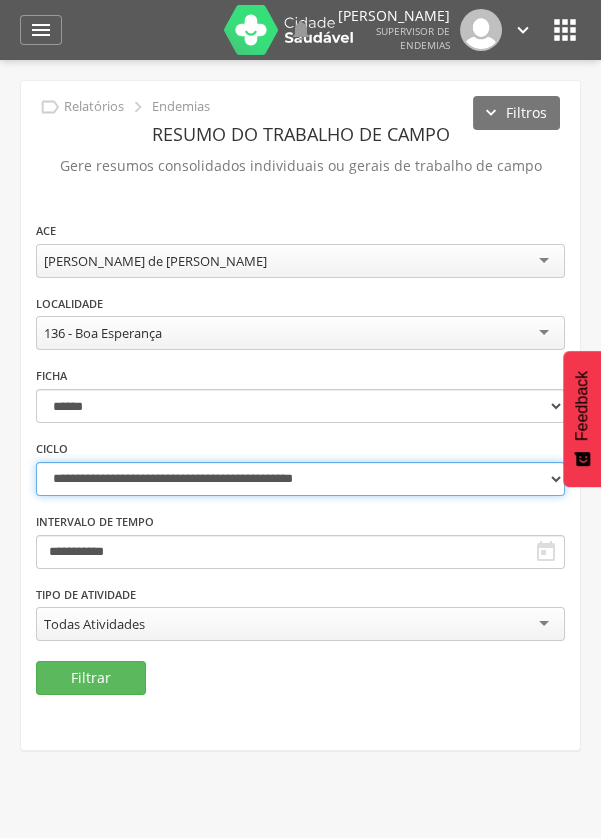 click on "**********" at bounding box center [300, 479] 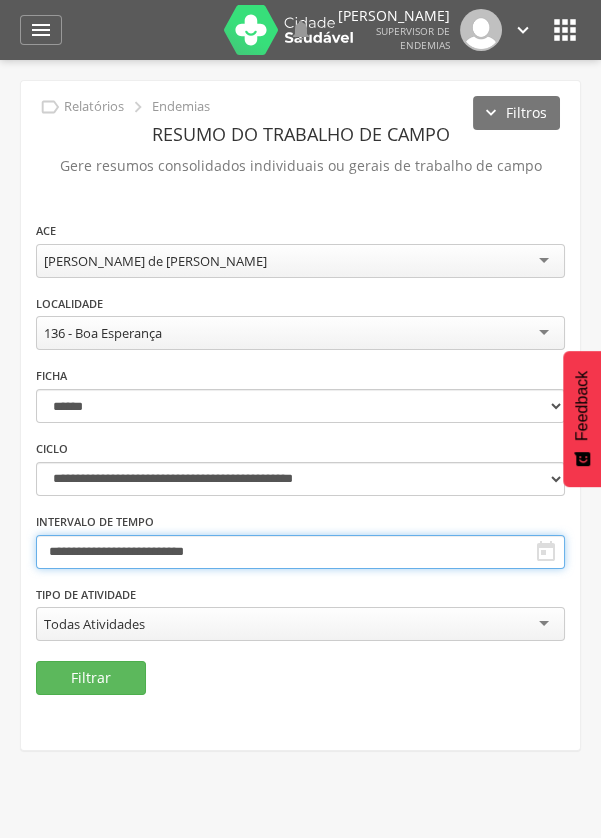 click on "**********" at bounding box center (300, 552) 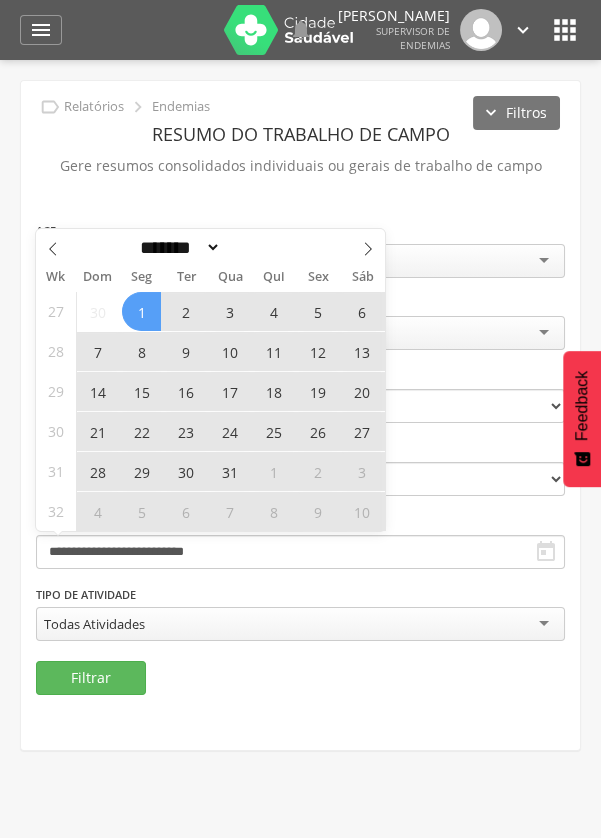 click 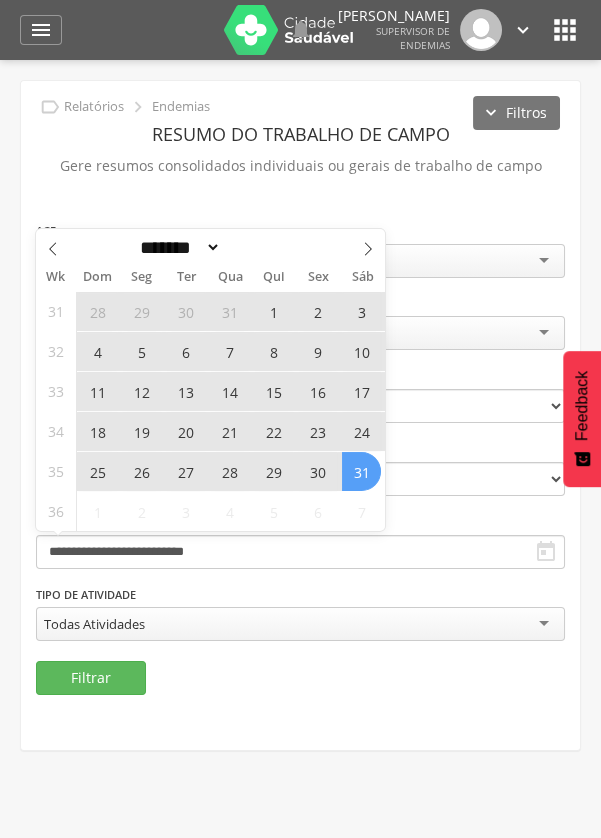 click on "31" at bounding box center (361, 471) 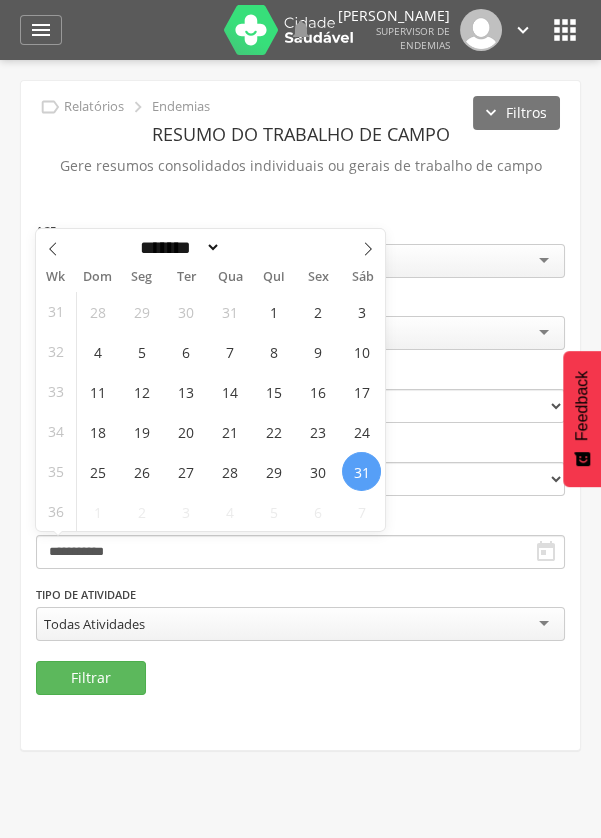 click 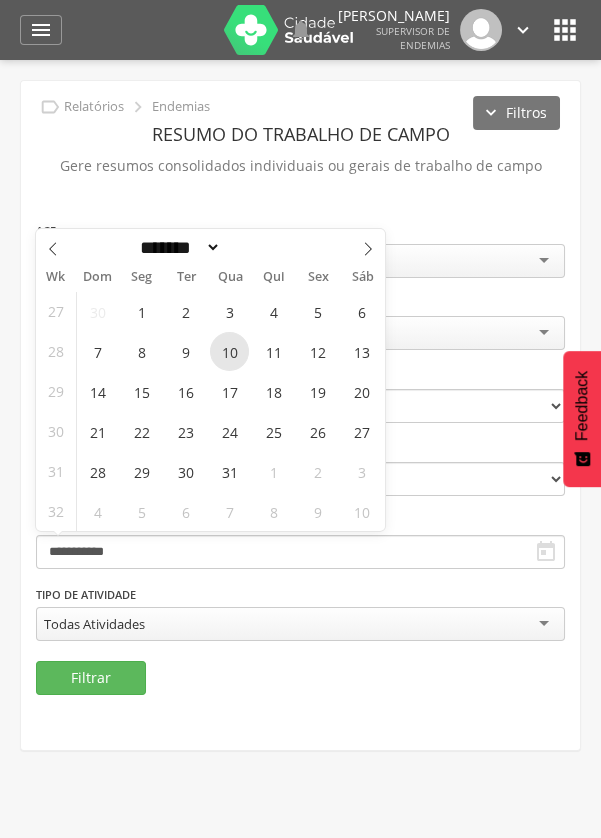 click on "10" at bounding box center [229, 351] 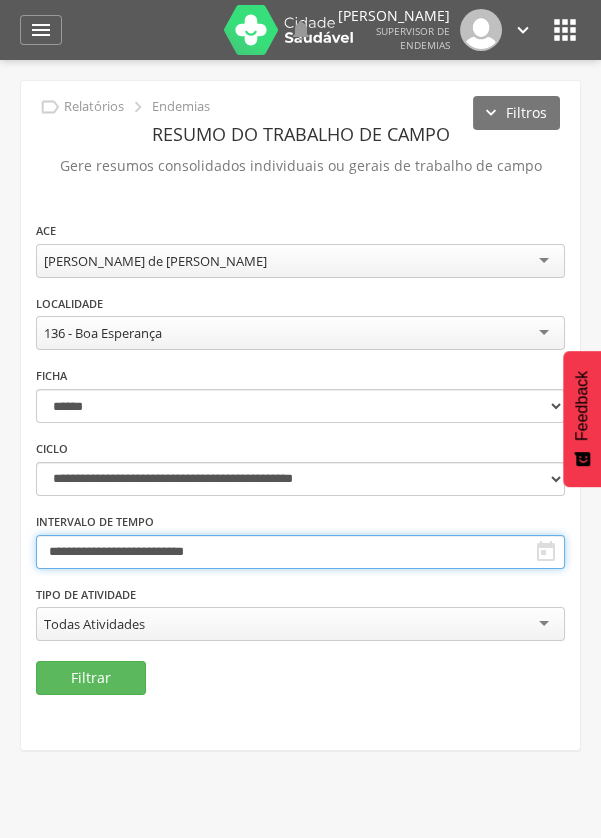 click on "**********" at bounding box center [300, 552] 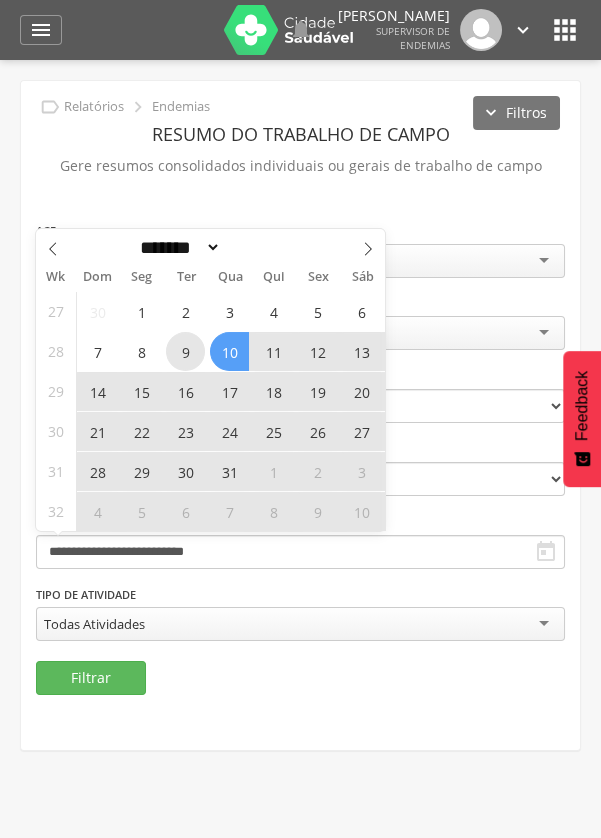 click on "9" at bounding box center (185, 351) 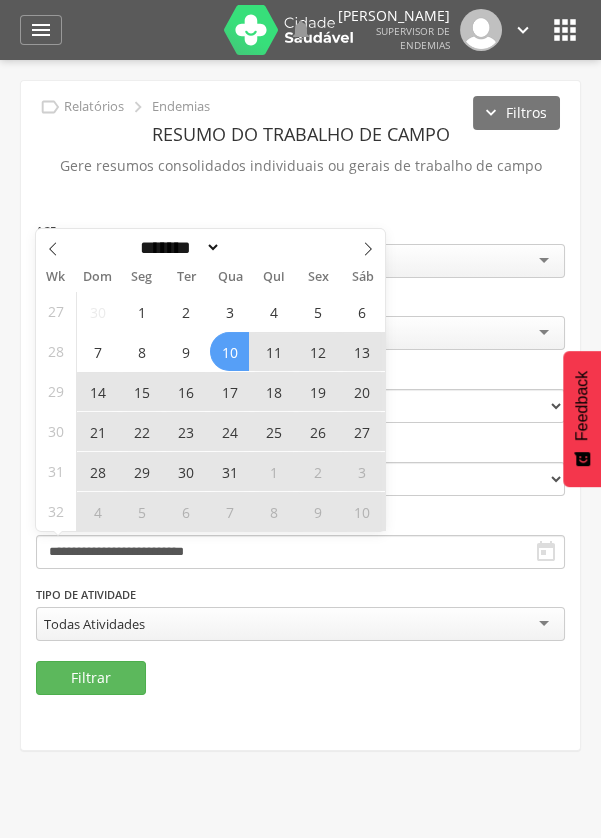 type on "**********" 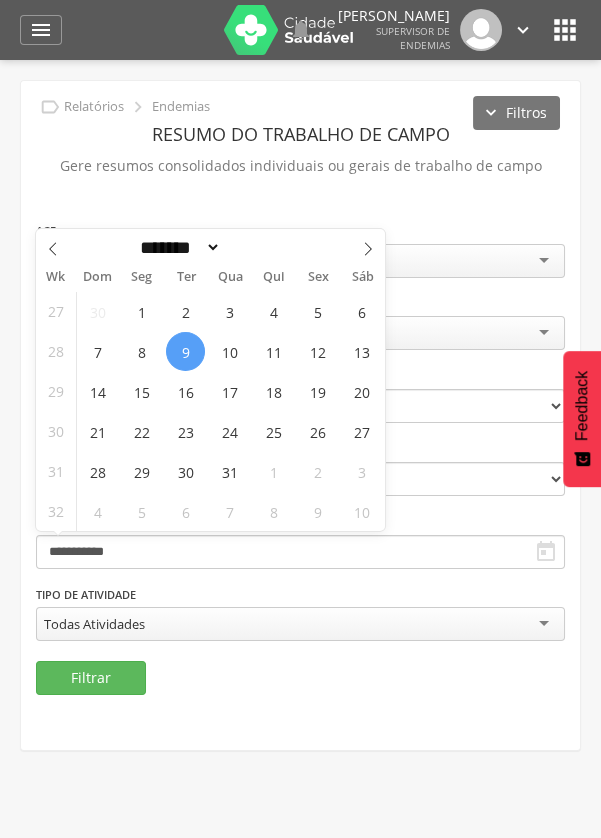 click on "9" at bounding box center (185, 351) 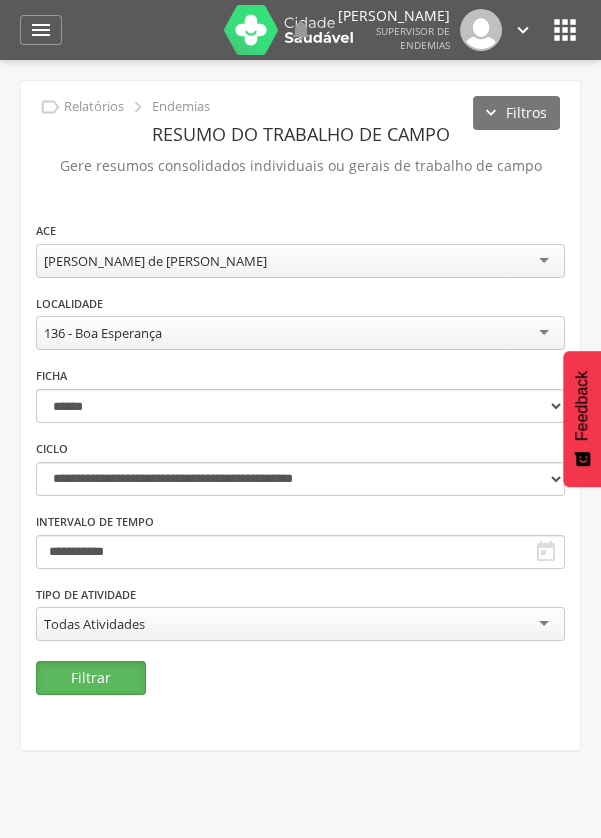 click on "Filtrar" at bounding box center [91, 678] 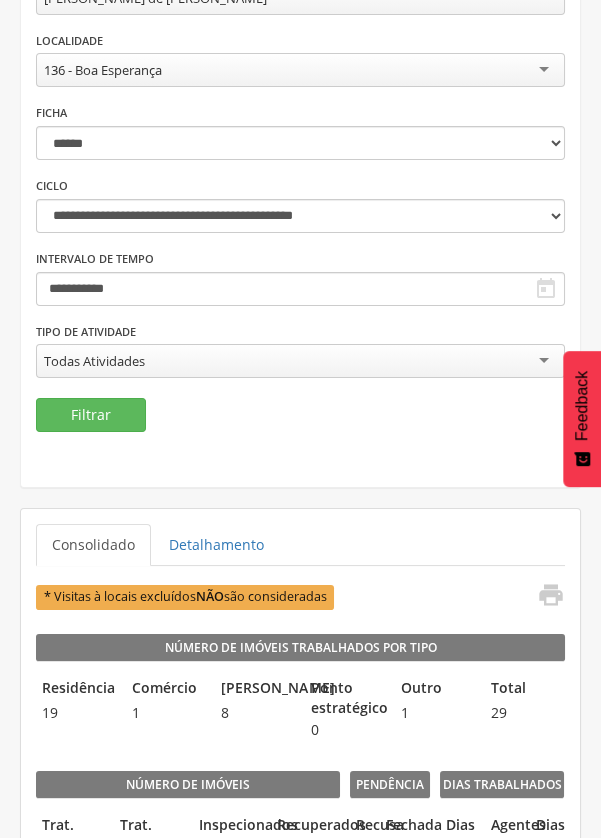 scroll, scrollTop: 0, scrollLeft: 0, axis: both 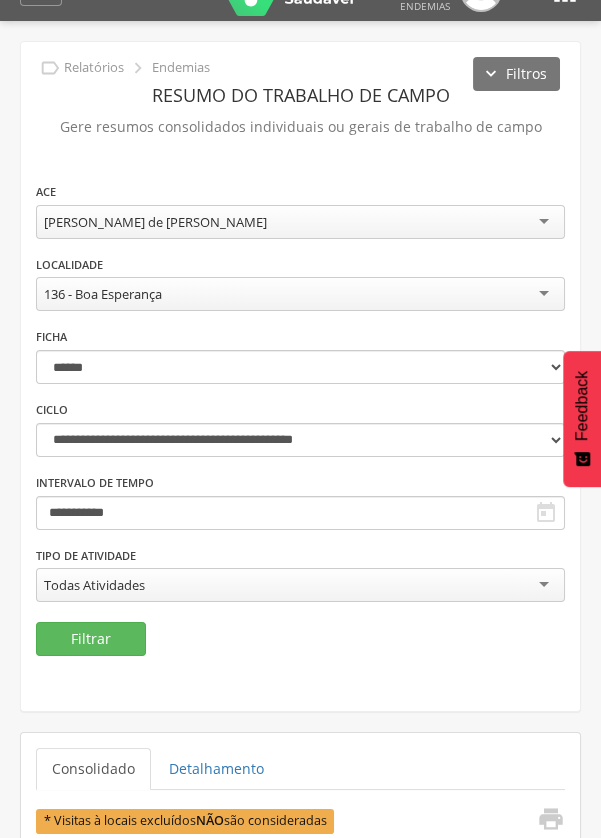 click on "Acauan Iero de Paula Marcal" at bounding box center [300, 222] 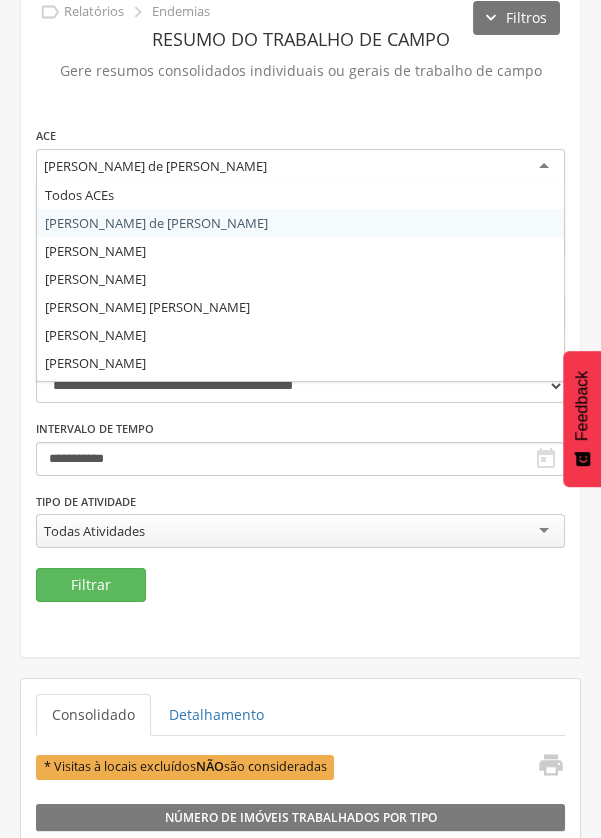 scroll, scrollTop: 118, scrollLeft: 0, axis: vertical 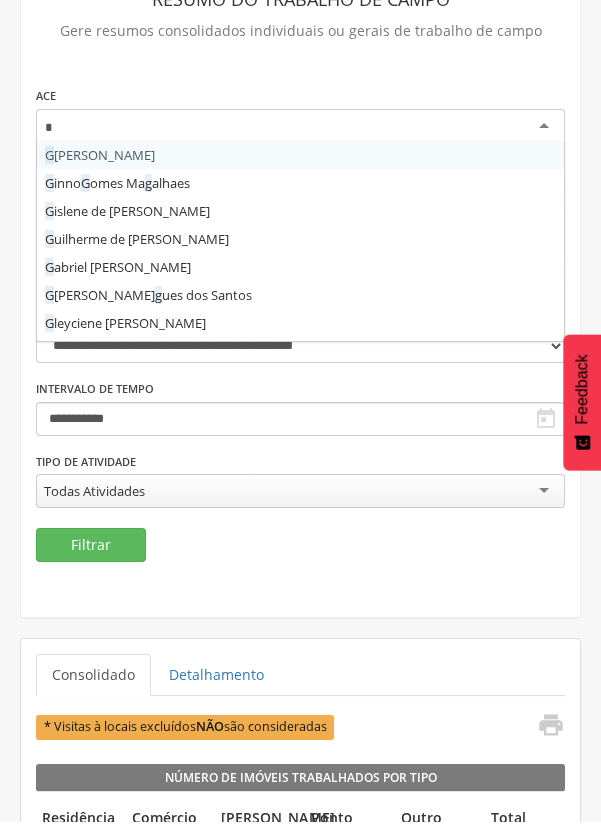 type on "**" 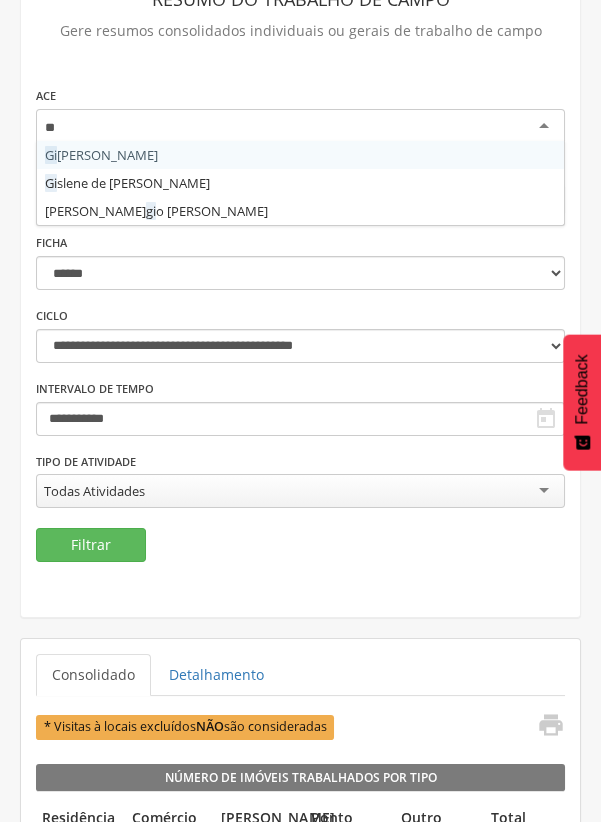 click on "**********" at bounding box center [300, 323] 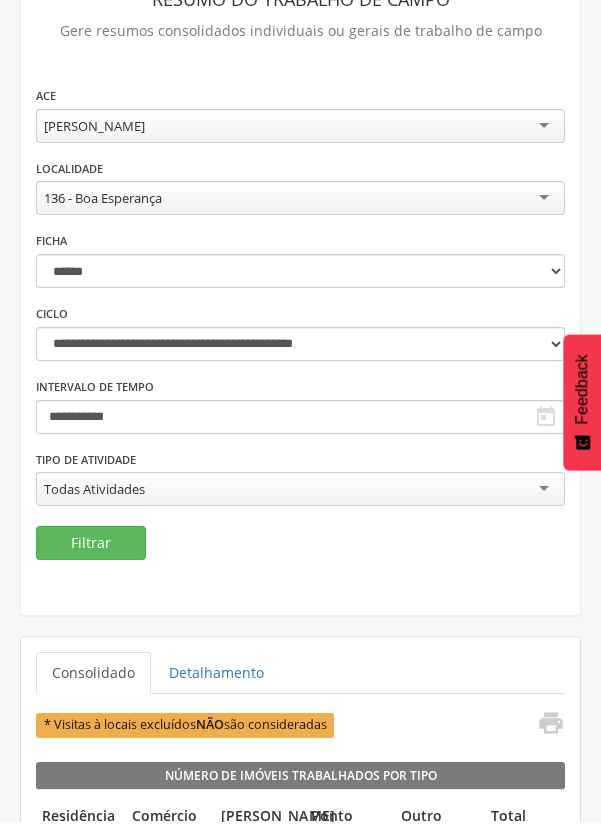 scroll, scrollTop: 118, scrollLeft: 0, axis: vertical 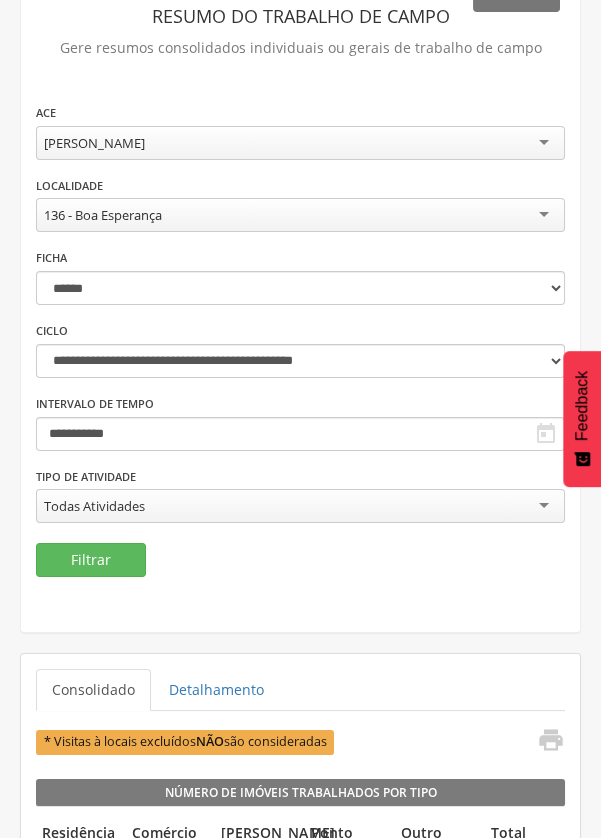 click on "136 - Boa Esperança" at bounding box center [300, 215] 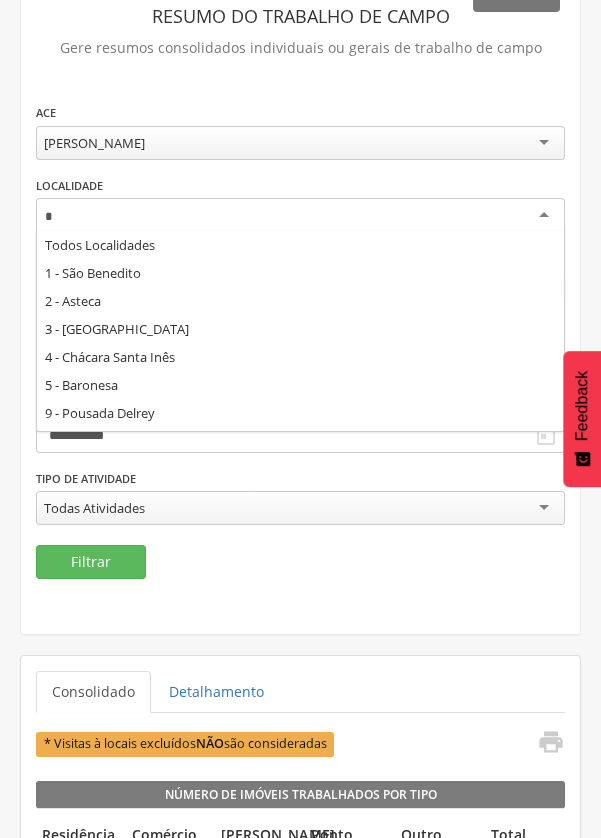 scroll, scrollTop: 0, scrollLeft: 0, axis: both 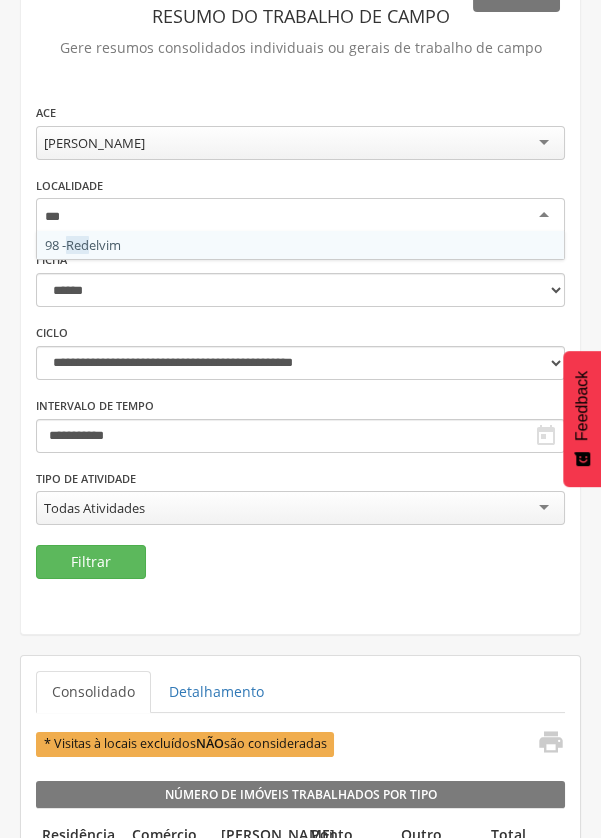 type on "****" 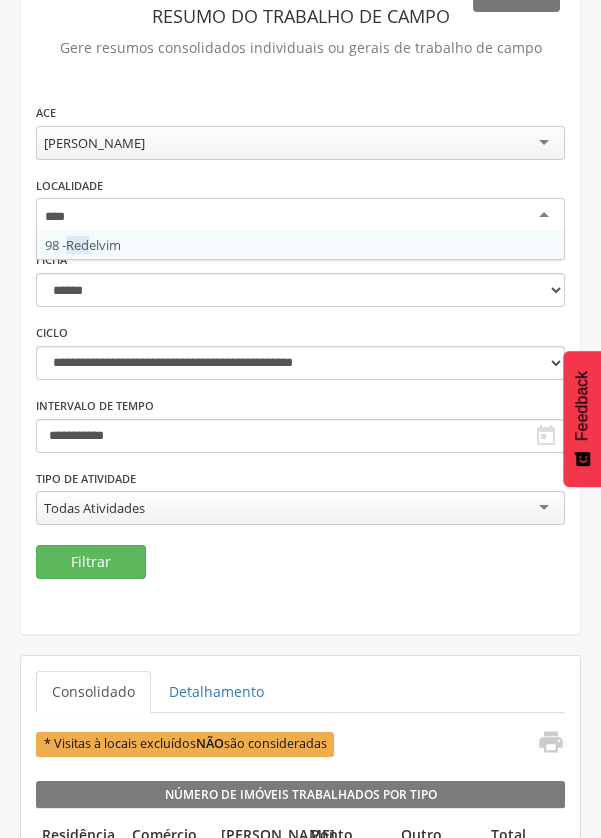 scroll, scrollTop: 0, scrollLeft: 0, axis: both 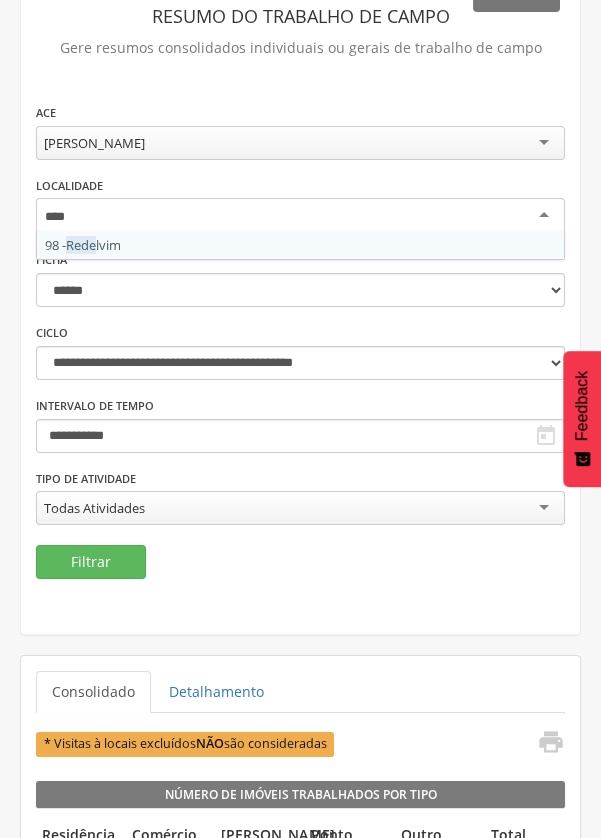 click on "**********" at bounding box center [300, 323] 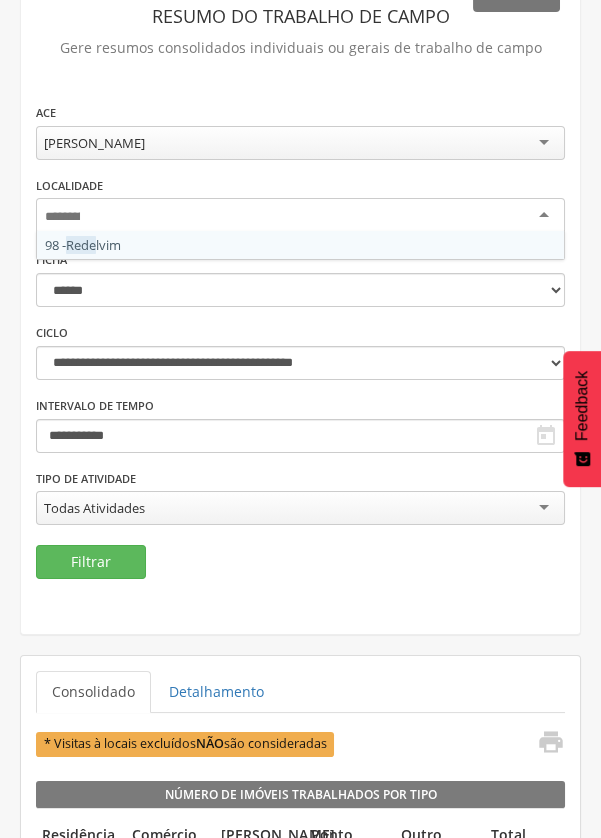 scroll, scrollTop: 0, scrollLeft: 0, axis: both 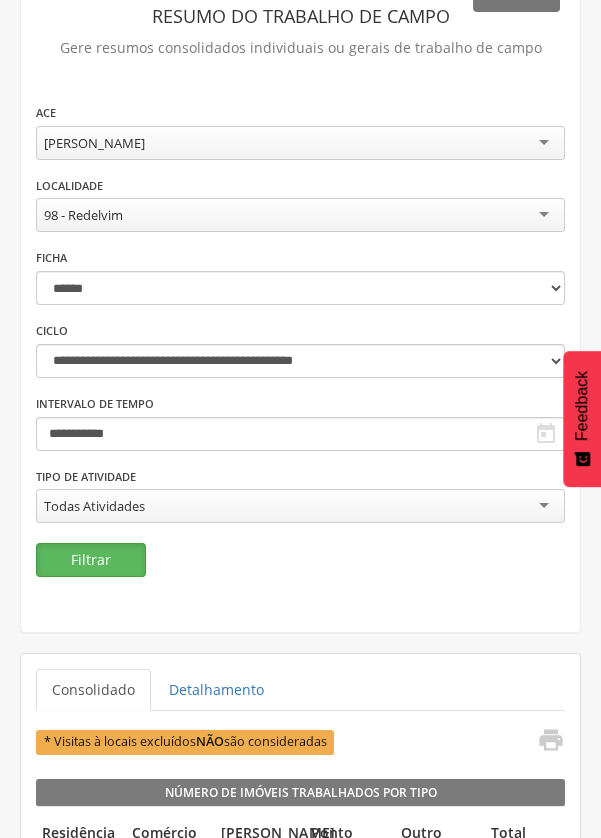click on "Filtrar" at bounding box center [91, 560] 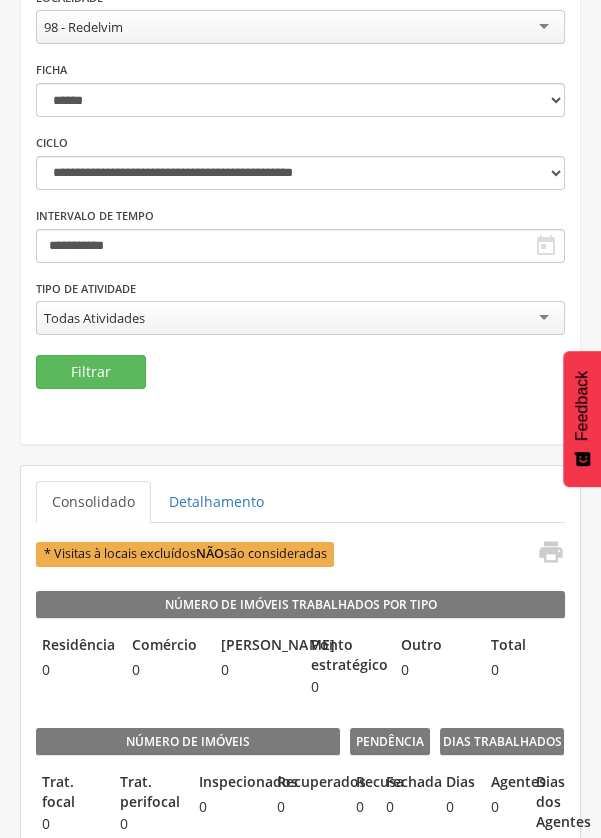 scroll, scrollTop: 307, scrollLeft: 0, axis: vertical 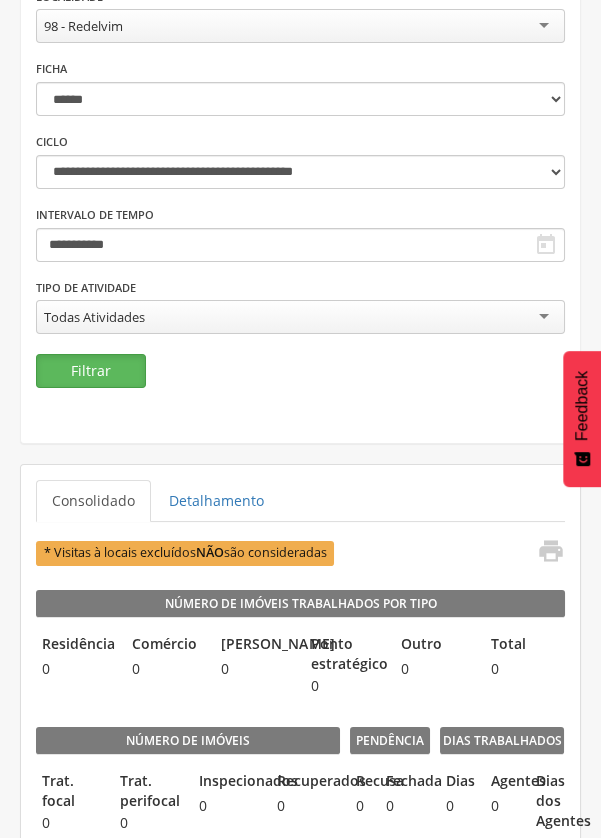 click on "Filtrar" at bounding box center (91, 371) 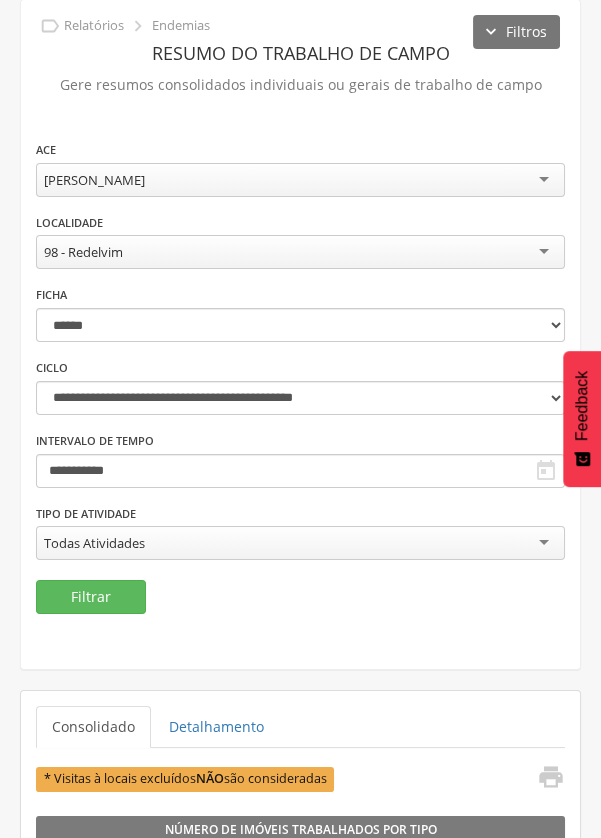 scroll, scrollTop: 73, scrollLeft: 0, axis: vertical 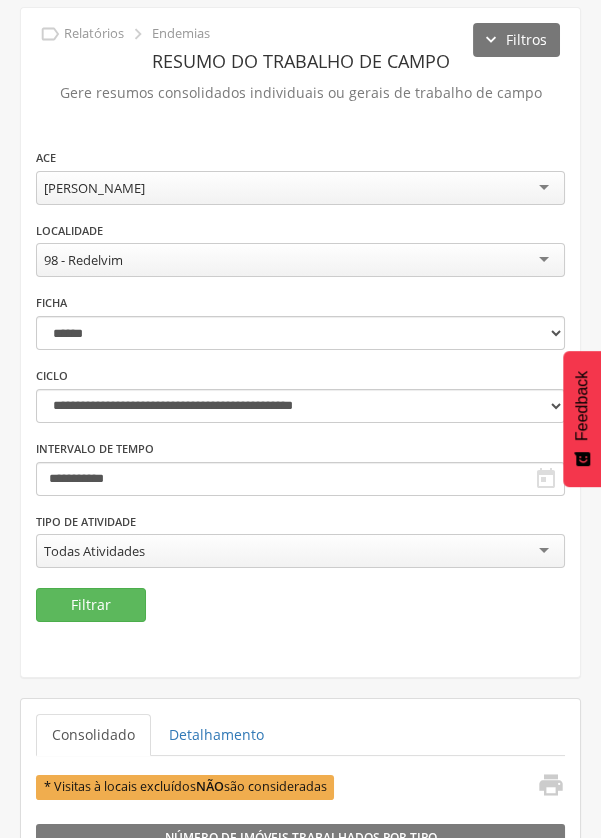 click on "98 - Redelvim" at bounding box center [300, 260] 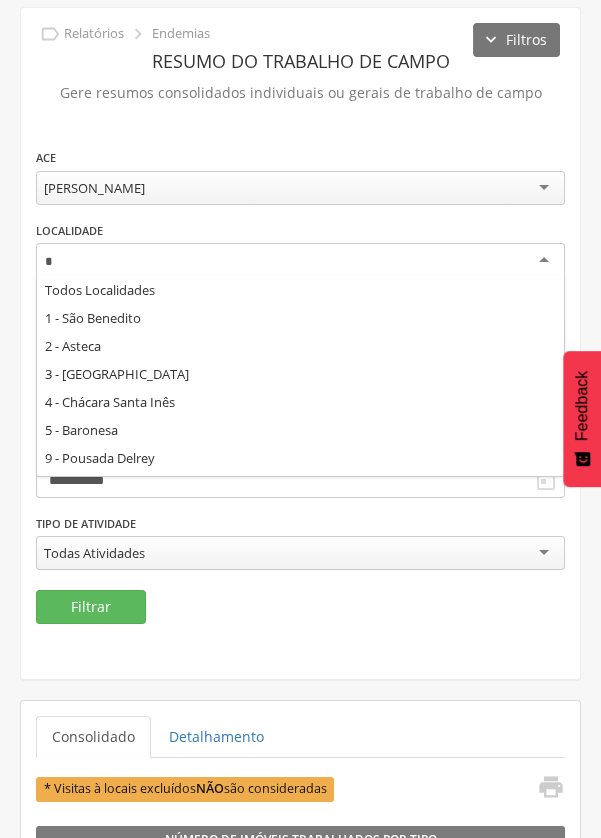 scroll, scrollTop: 0, scrollLeft: 0, axis: both 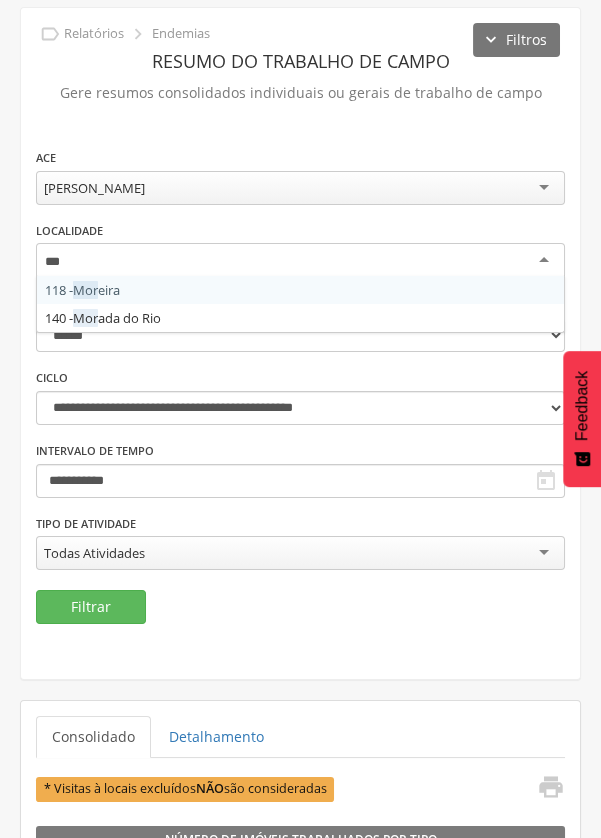 type on "****" 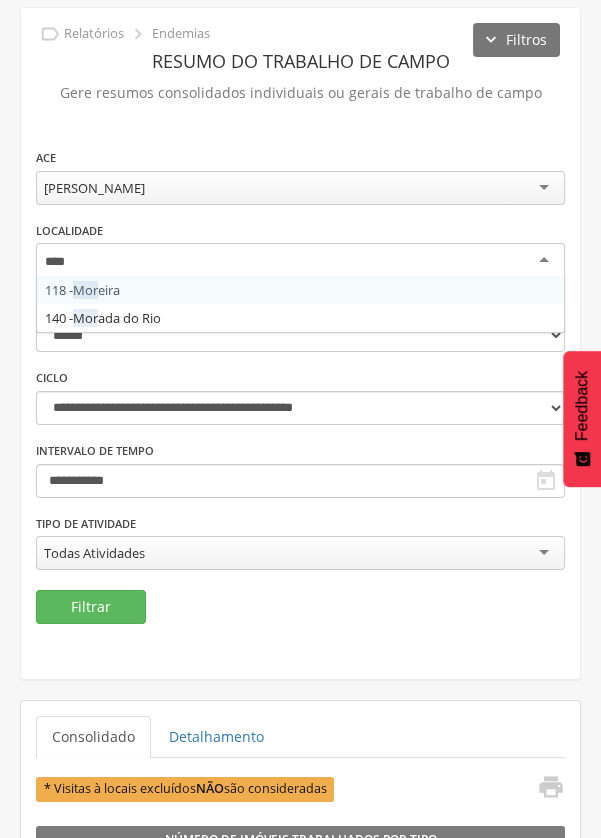 scroll, scrollTop: 0, scrollLeft: 0, axis: both 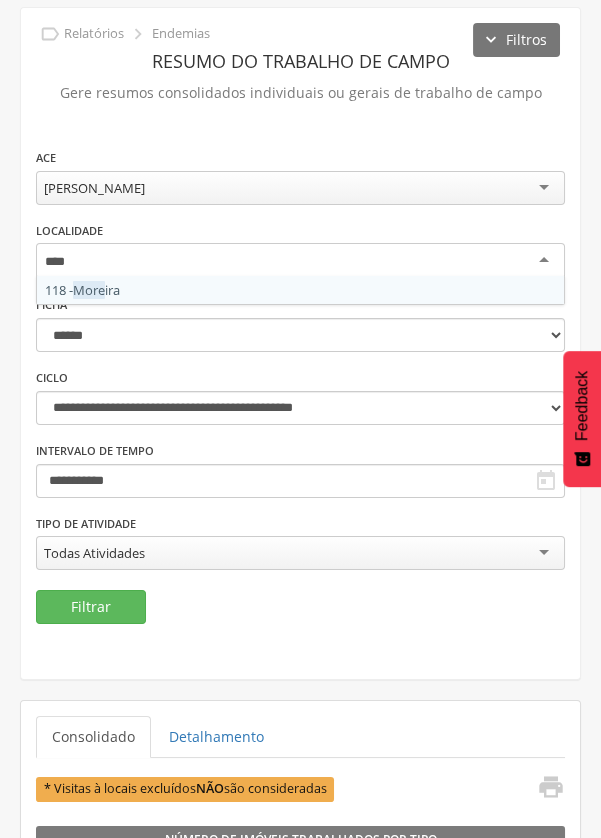click on "**********" at bounding box center [300, 368] 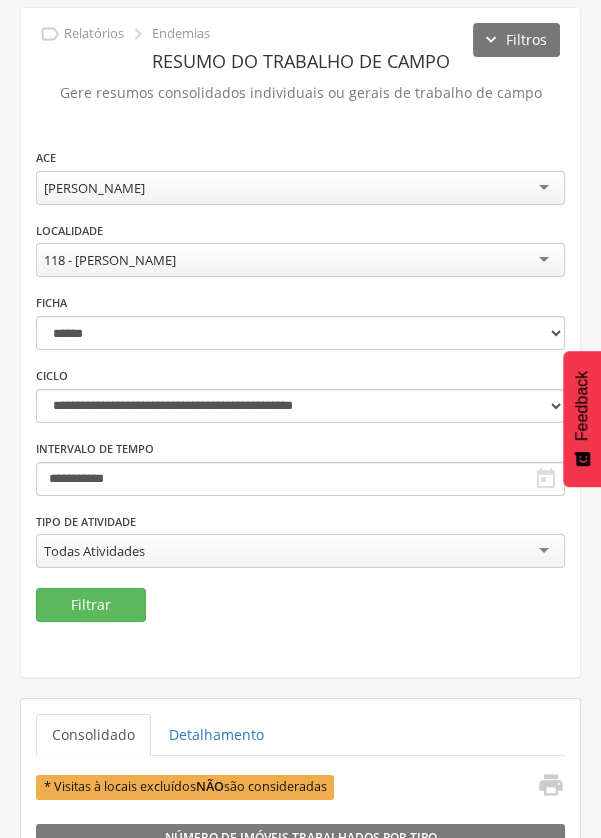 scroll, scrollTop: 0, scrollLeft: 0, axis: both 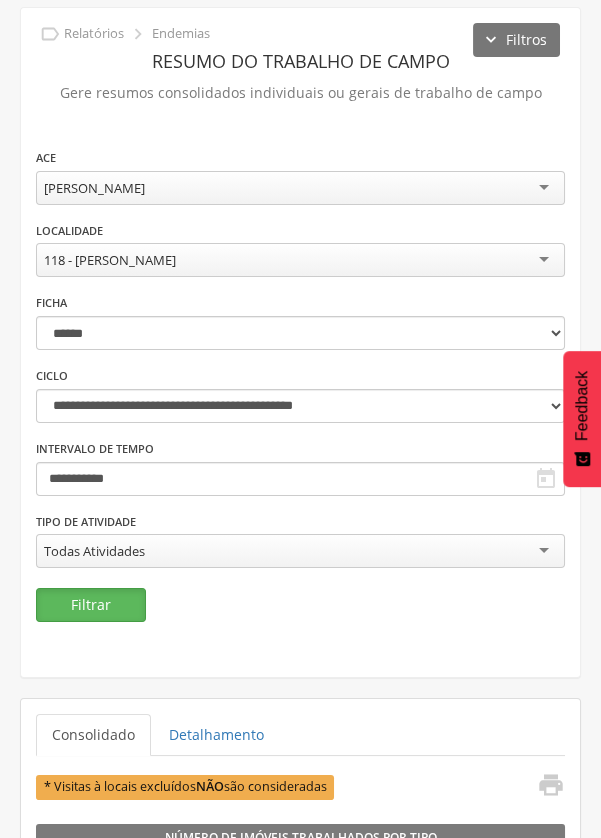 click on "Filtrar" at bounding box center [91, 605] 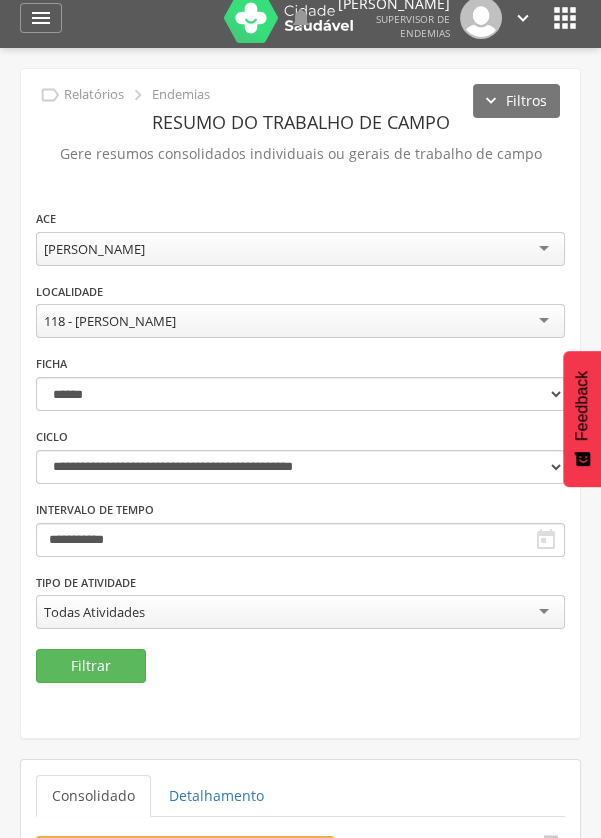 scroll, scrollTop: 0, scrollLeft: 0, axis: both 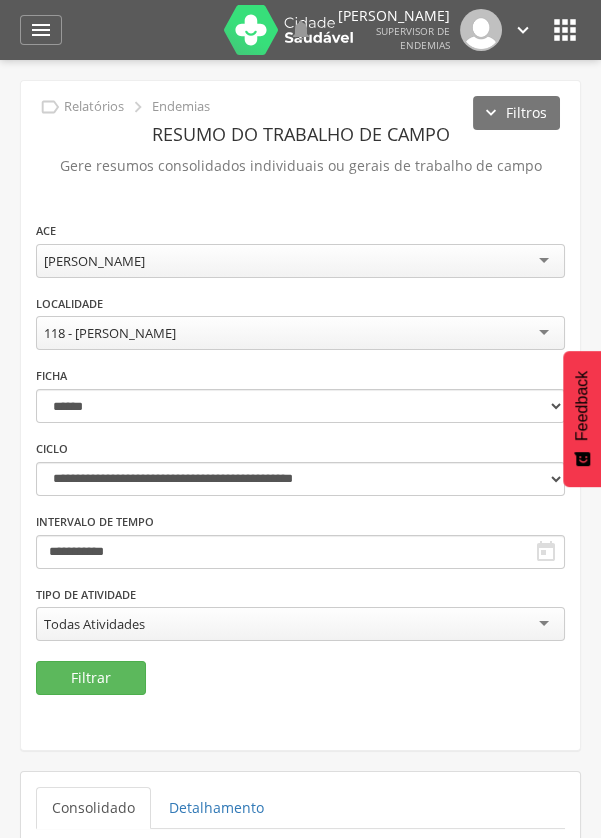 click on "118 - Moreira" at bounding box center (300, 333) 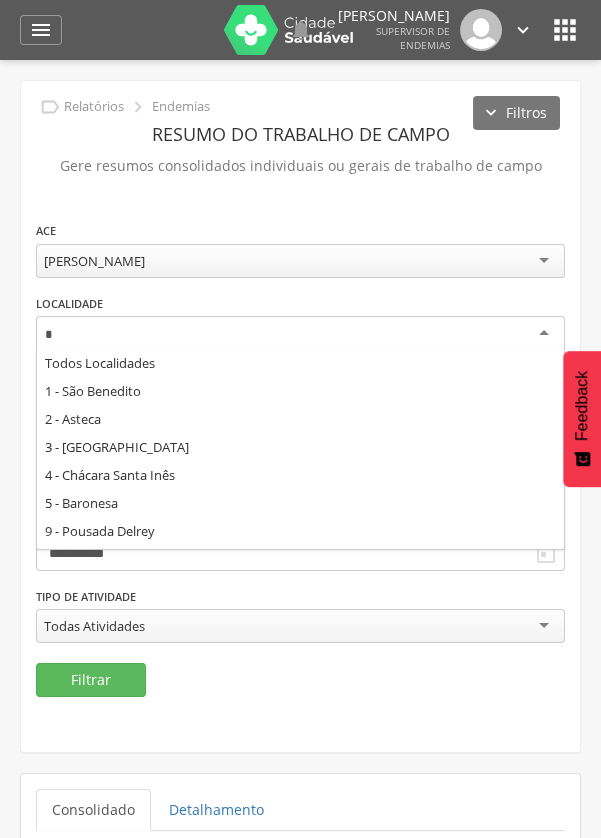 scroll, scrollTop: 419, scrollLeft: 0, axis: vertical 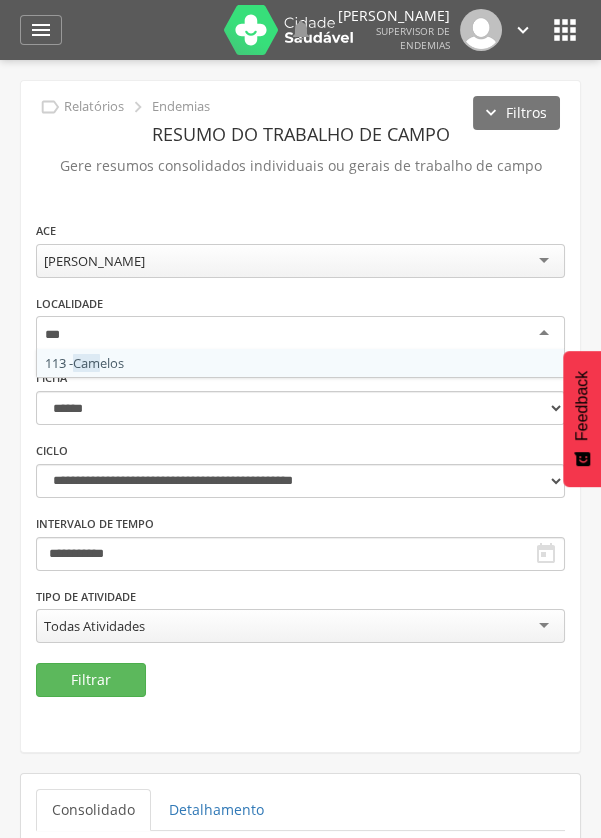 type on "****" 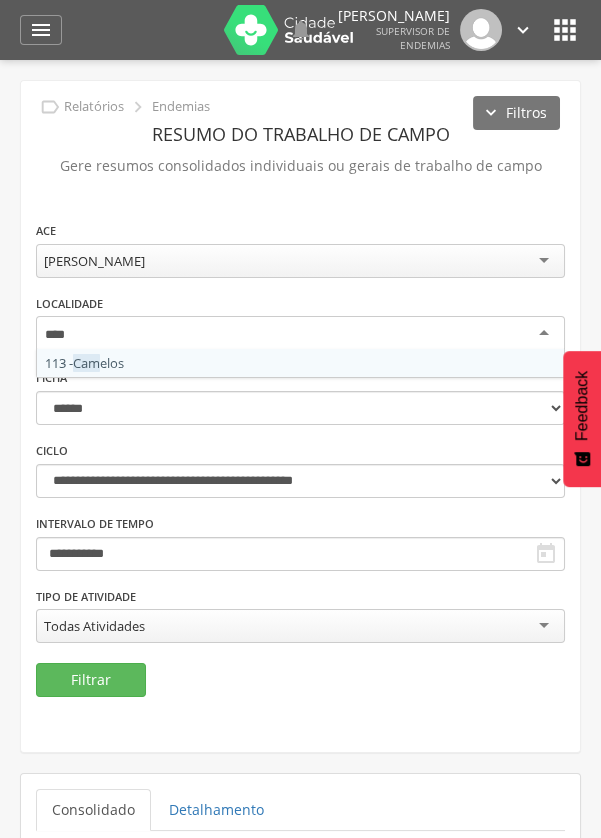 scroll, scrollTop: 0, scrollLeft: 0, axis: both 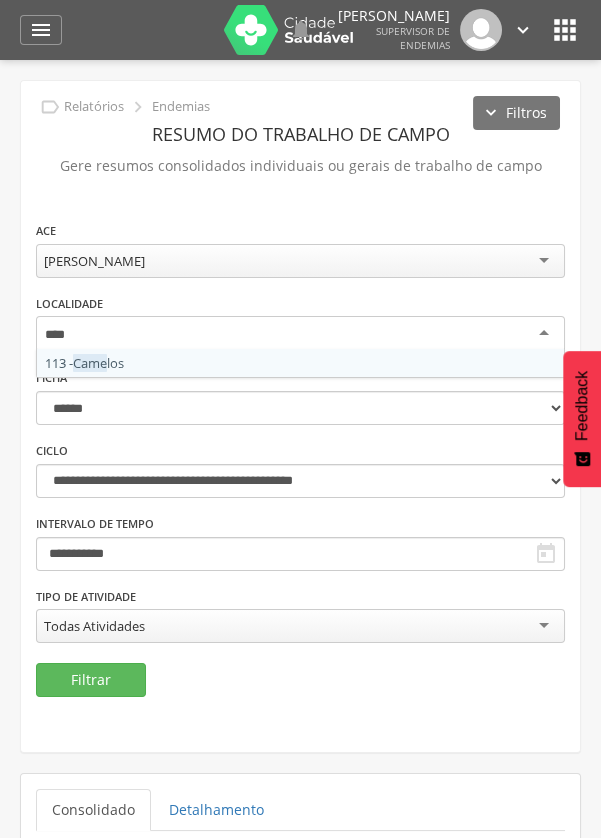 click on "**********" at bounding box center [300, 441] 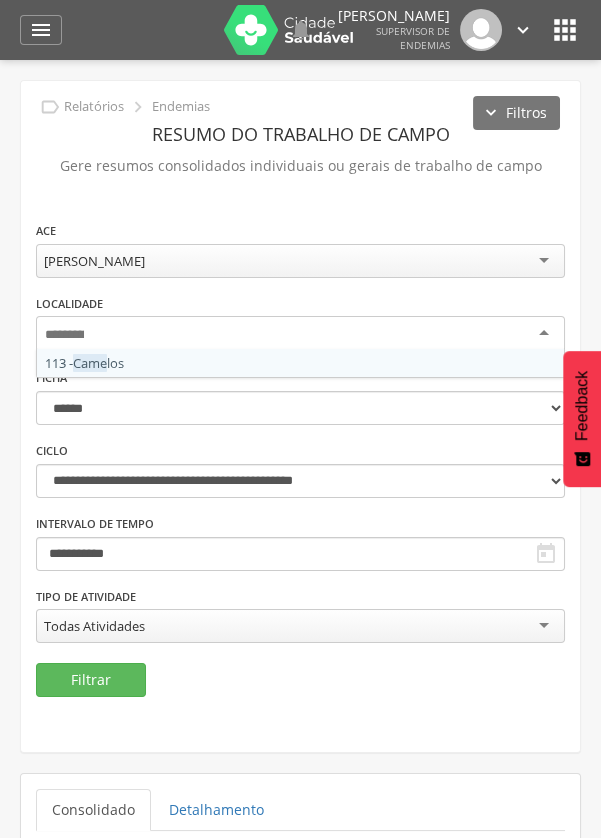 scroll, scrollTop: 0, scrollLeft: 0, axis: both 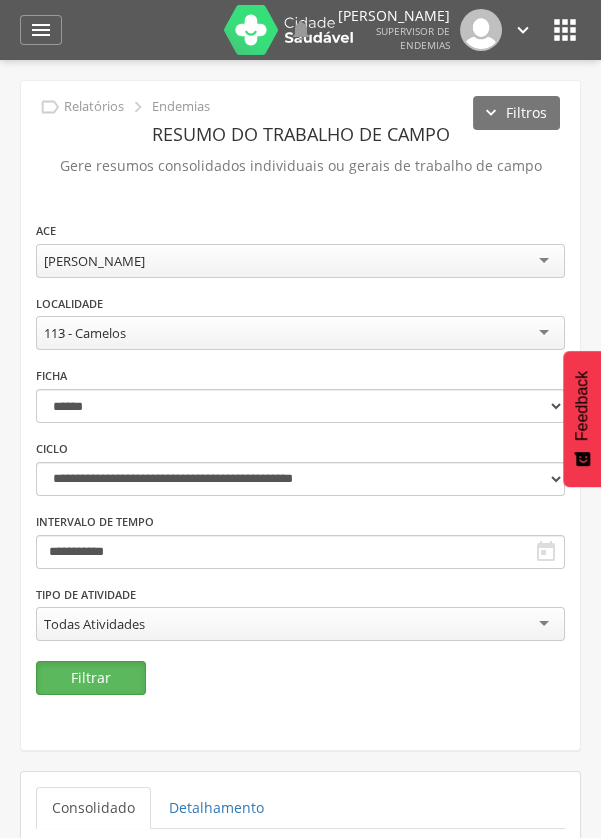 click on "Filtrar" at bounding box center (91, 678) 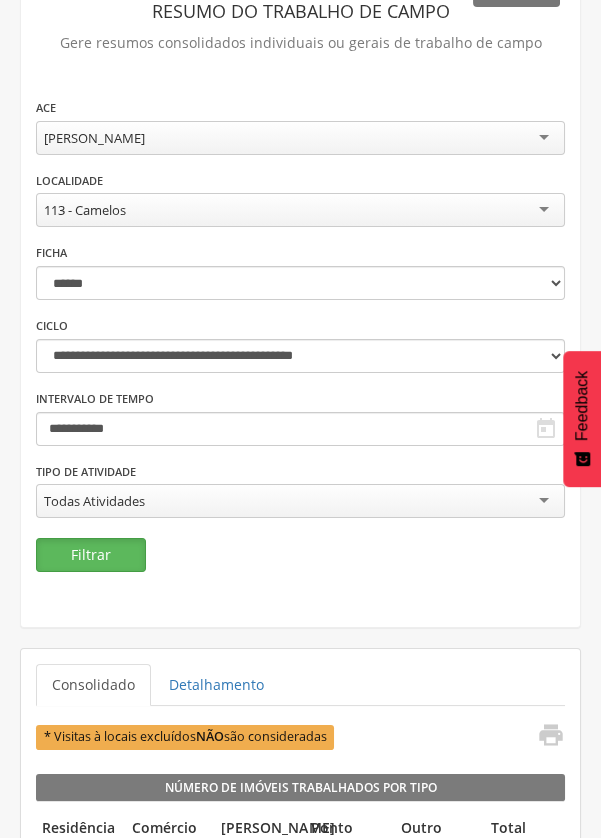 click on "Filtrar" at bounding box center [91, 555] 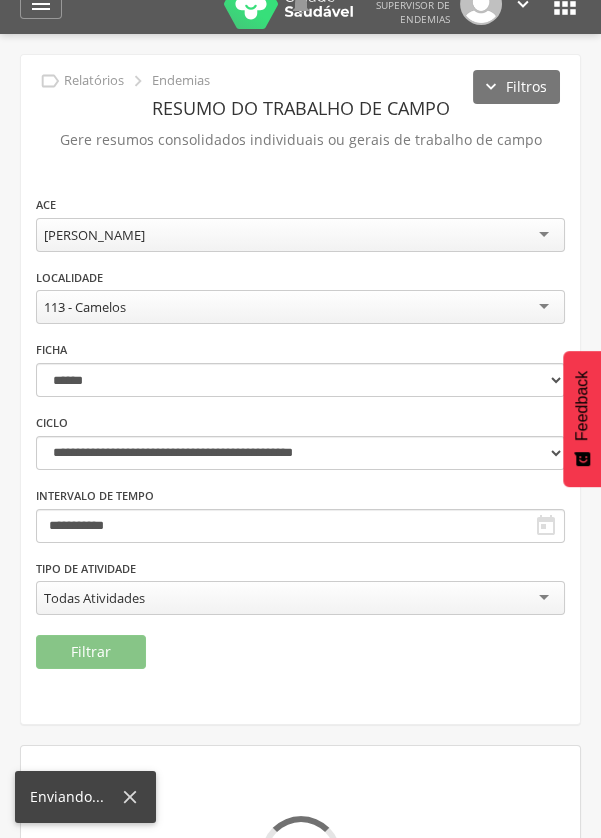 scroll, scrollTop: 123, scrollLeft: 0, axis: vertical 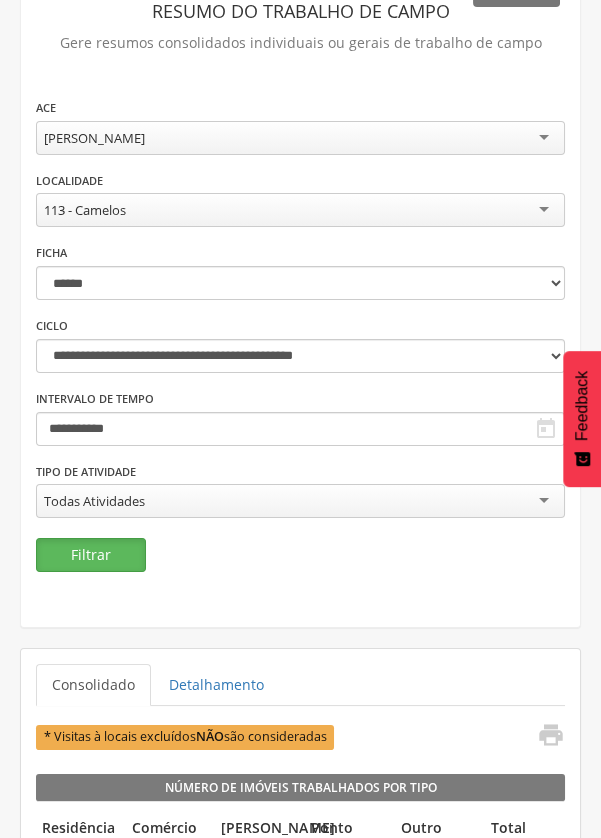 click on "Filtrar" at bounding box center (91, 555) 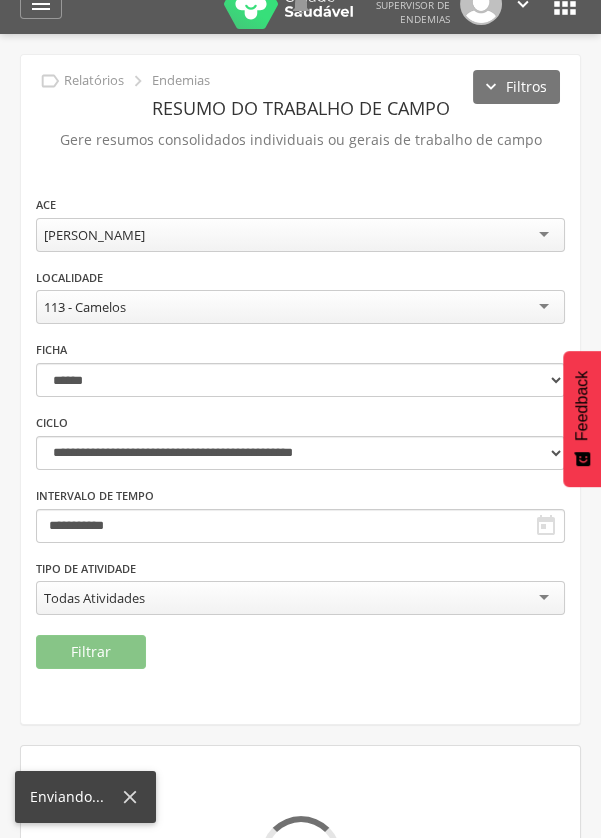 scroll, scrollTop: 123, scrollLeft: 0, axis: vertical 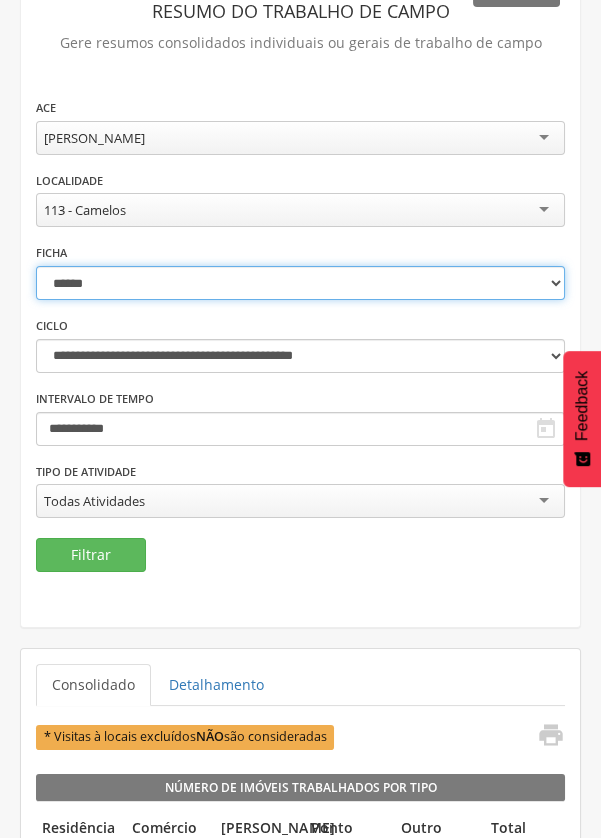 click on "**********" at bounding box center [300, 283] 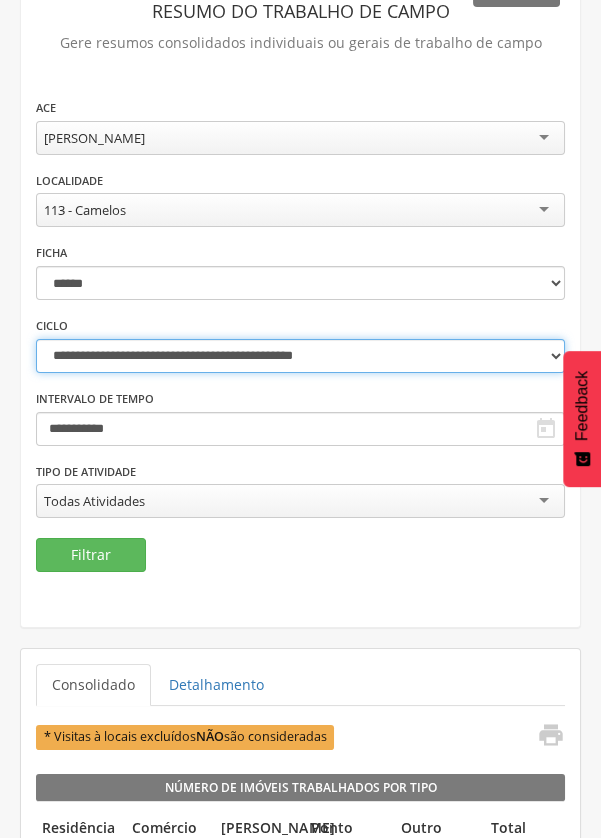 click on "**********" at bounding box center [300, 356] 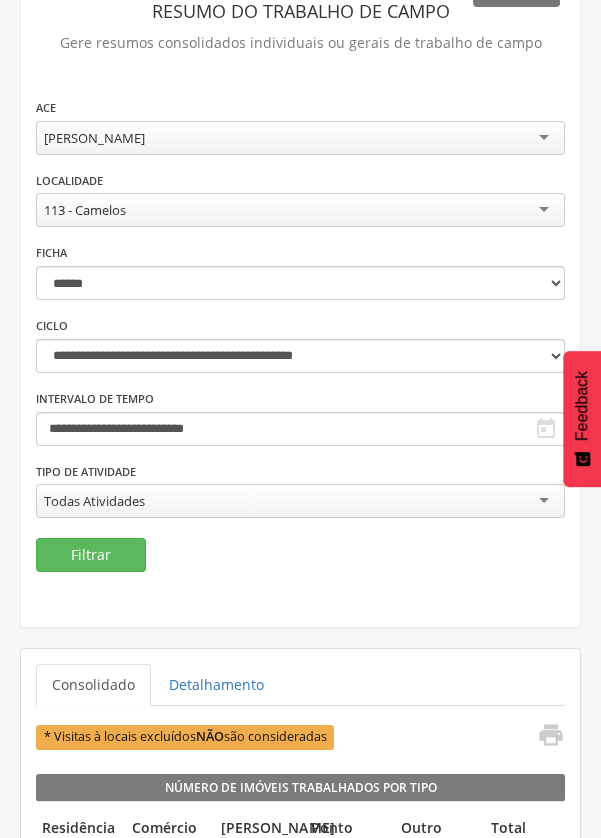 click on "113 - Camelos" at bounding box center [300, 210] 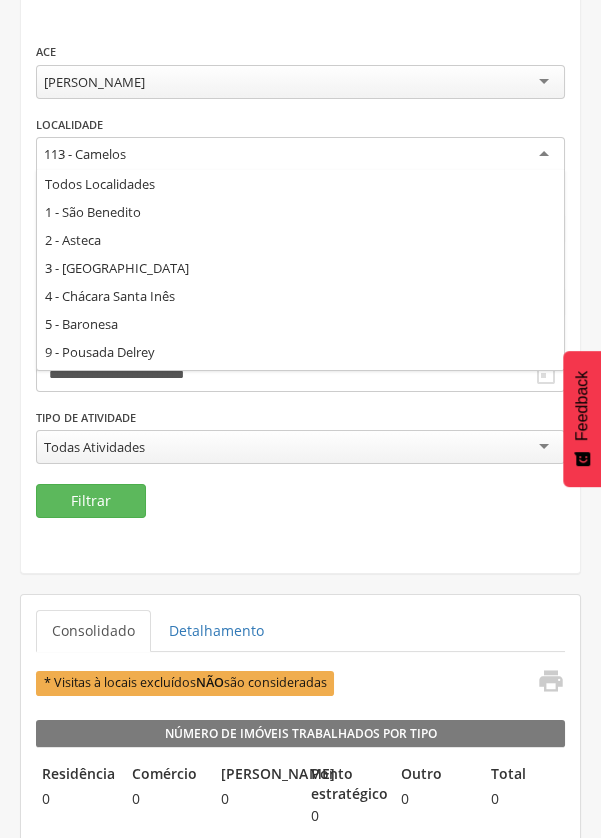 scroll, scrollTop: 203, scrollLeft: 0, axis: vertical 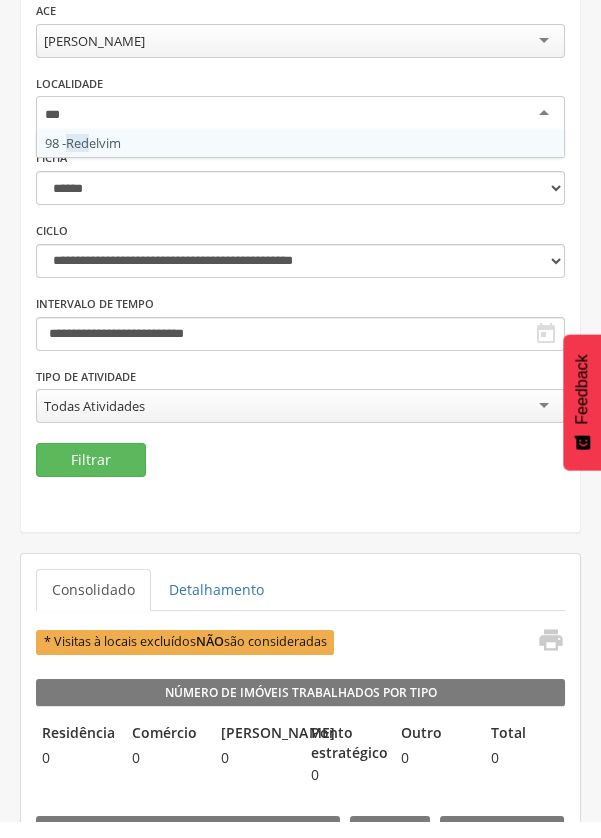 type on "****" 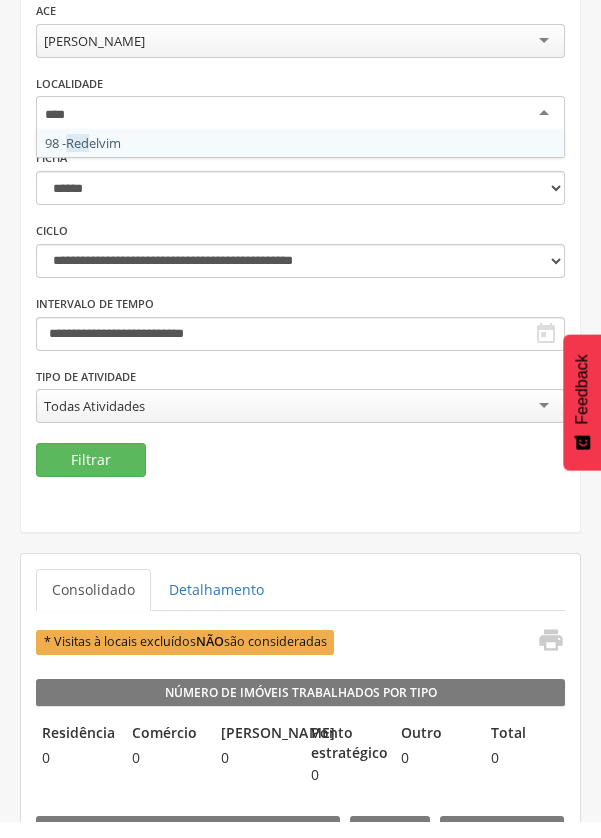 scroll, scrollTop: 0, scrollLeft: 0, axis: both 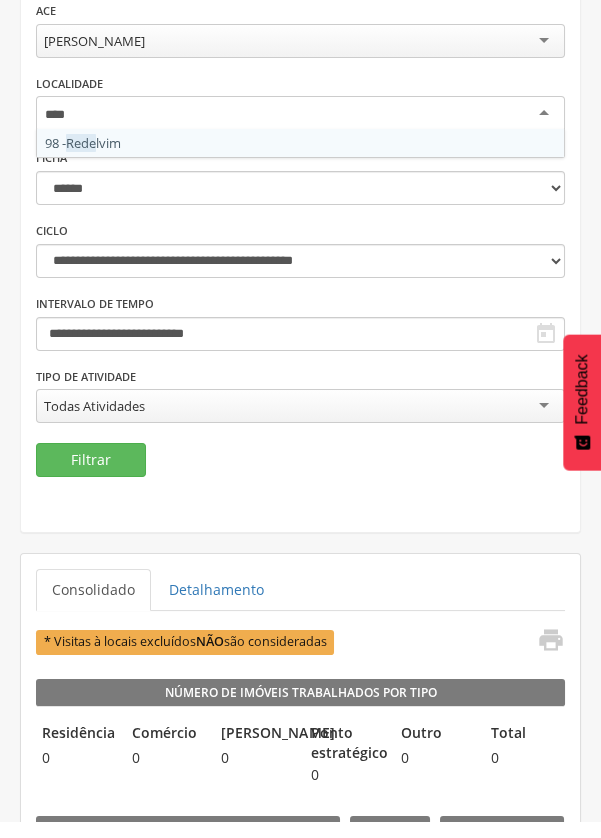 click on "**********" at bounding box center (300, 238) 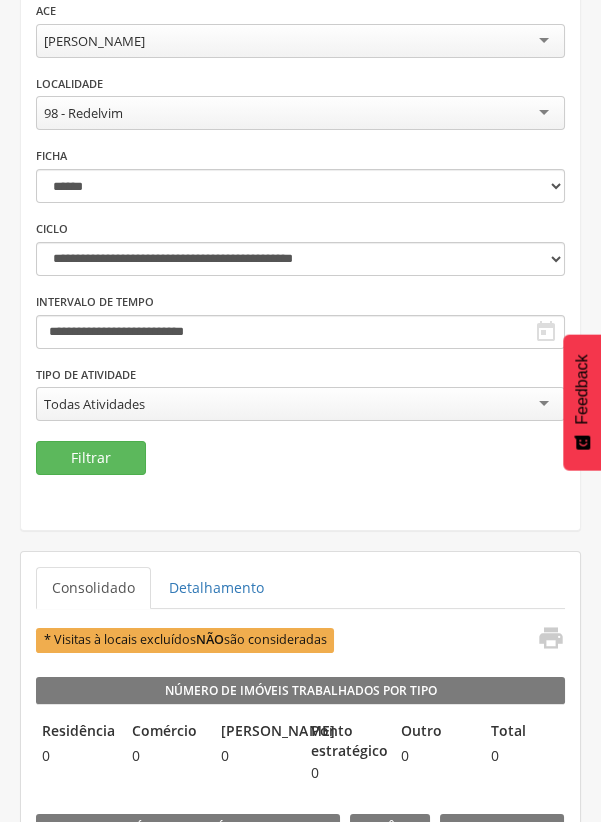 scroll, scrollTop: 203, scrollLeft: 0, axis: vertical 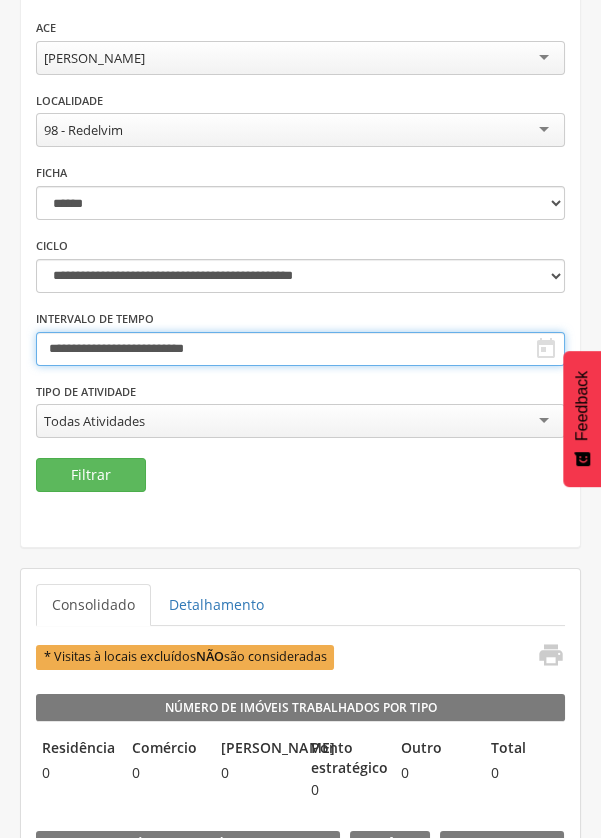 click on "
Supervisão
Ranking
Aplicativo desatualizado
Última sincronização
Mapa de endemias
Acompanhamento PNCD
Laboratório
Análise dos tubitos
Análise de amostras
Relatórios
Resumo do trabalho de campo
Leishmaniose
Esquistossomose
Chagas
Animais Sinantrópicos
Reconhecimento geográfico
Gerenciar atividades
Suporte


Lorem ipsum dolor  sit amet,  sed do eiusmod  tempor incididunt ut labore et dolore magna aliqua. Lorem ipsum dolor sit amet... 1 min

Lorem ipsum dolor  sit amet,  sed do eiusmod  tempor incididunt ut labore et dolore magna aliqua." at bounding box center (300, 216) 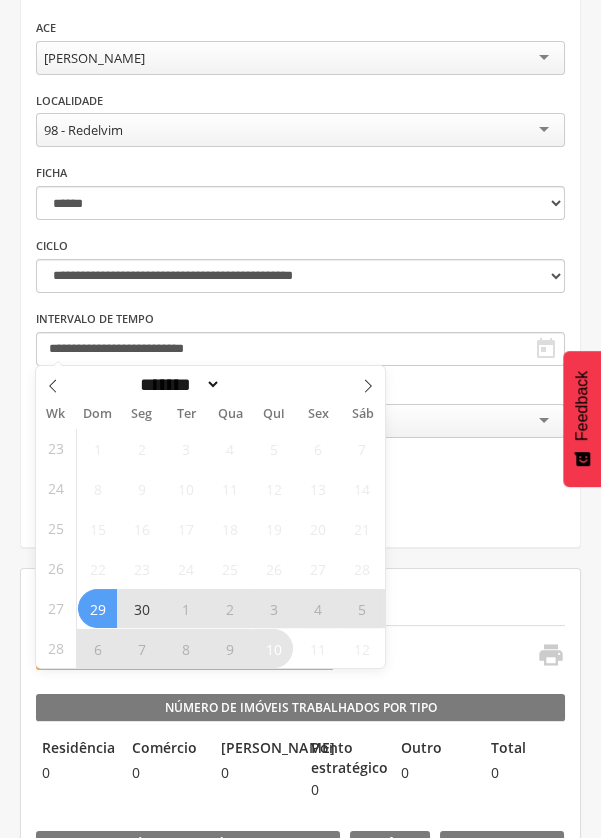 click 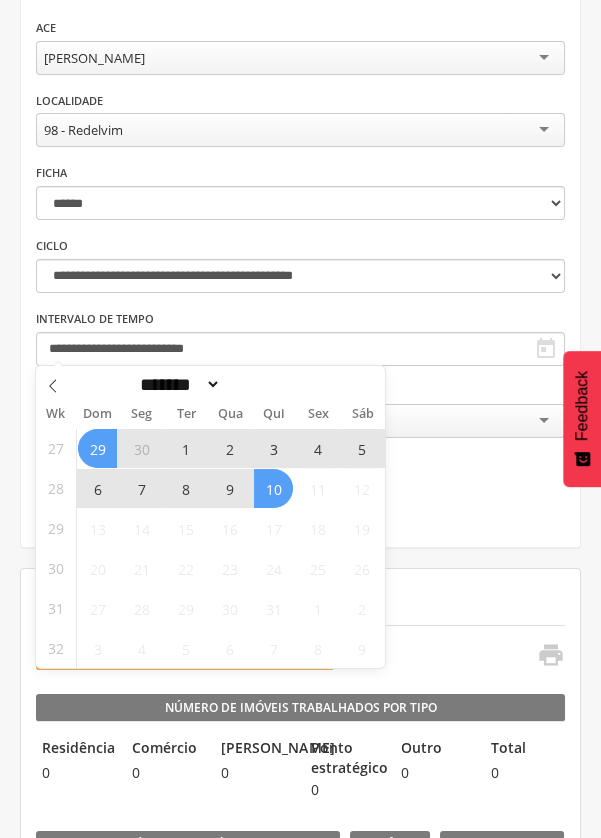 click on "9" at bounding box center [229, 488] 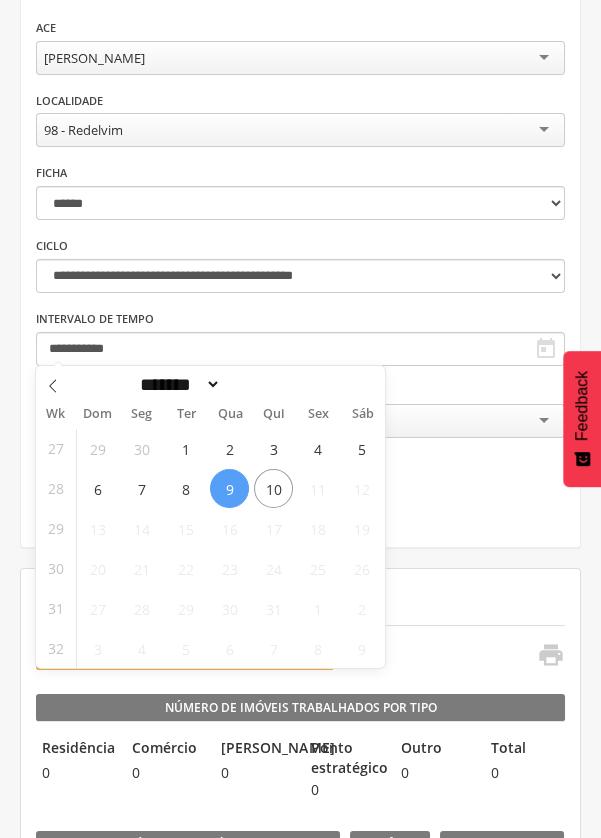 click on "9" at bounding box center (229, 488) 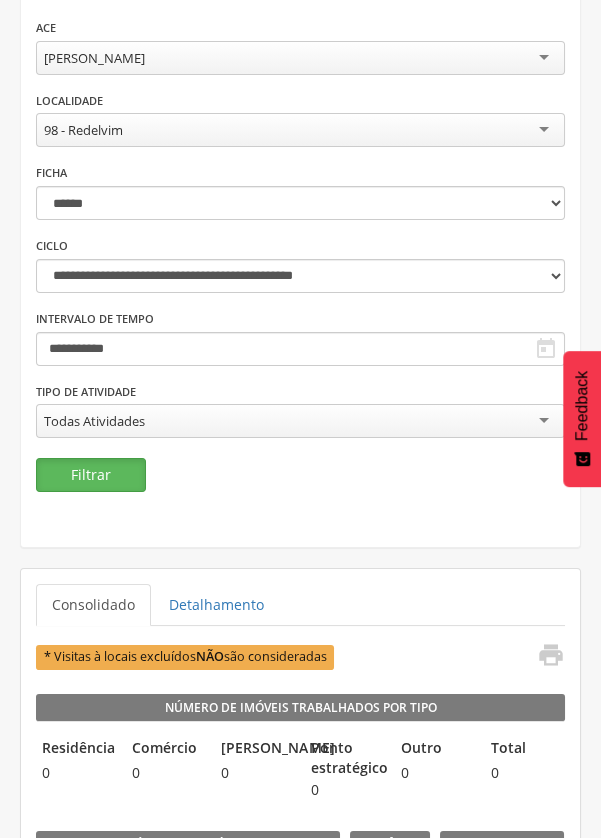 click on "Filtrar" at bounding box center (91, 475) 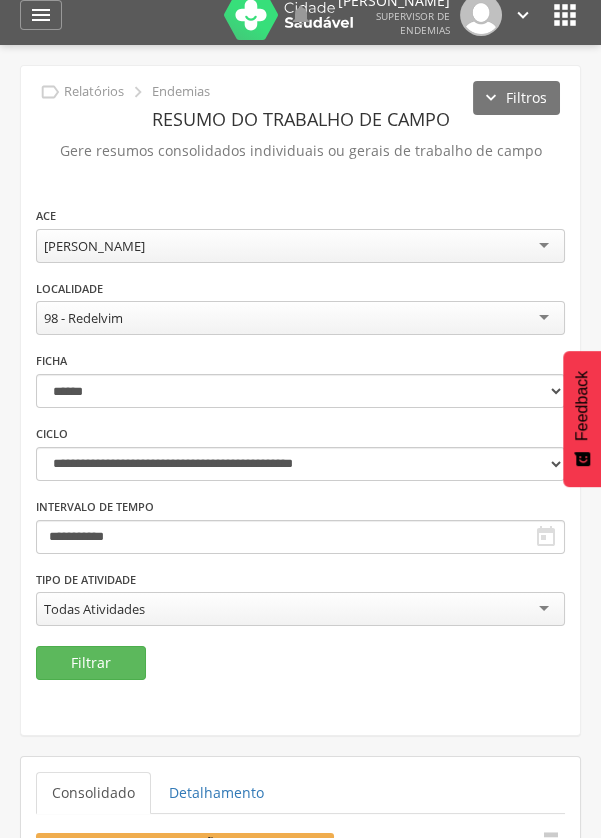 scroll, scrollTop: 0, scrollLeft: 0, axis: both 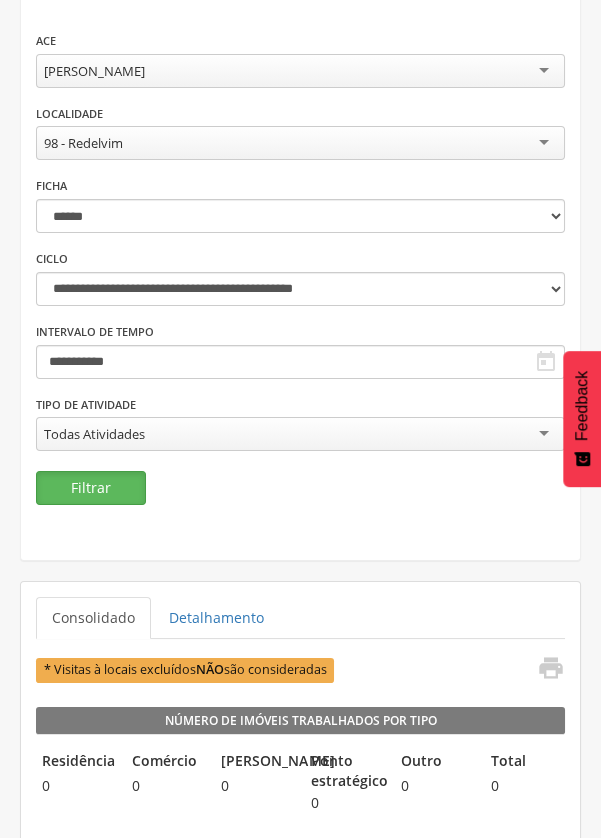 click on "Filtrar" at bounding box center [91, 488] 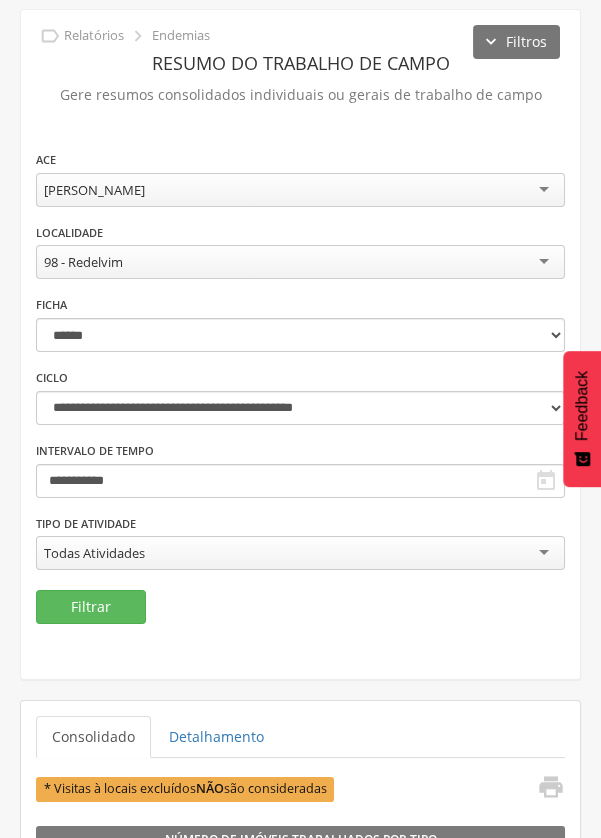 scroll, scrollTop: 67, scrollLeft: 0, axis: vertical 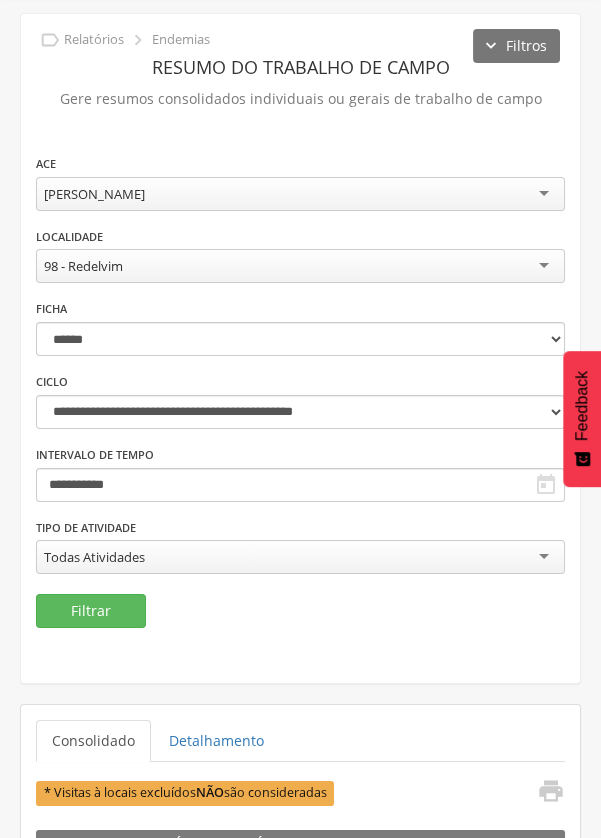 click on "98 - Redelvim" at bounding box center [300, 266] 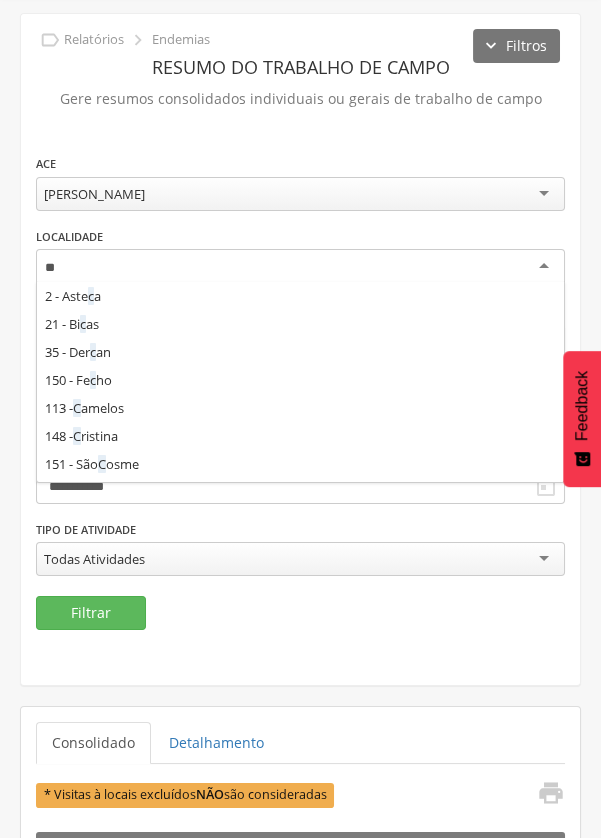 scroll, scrollTop: 0, scrollLeft: 0, axis: both 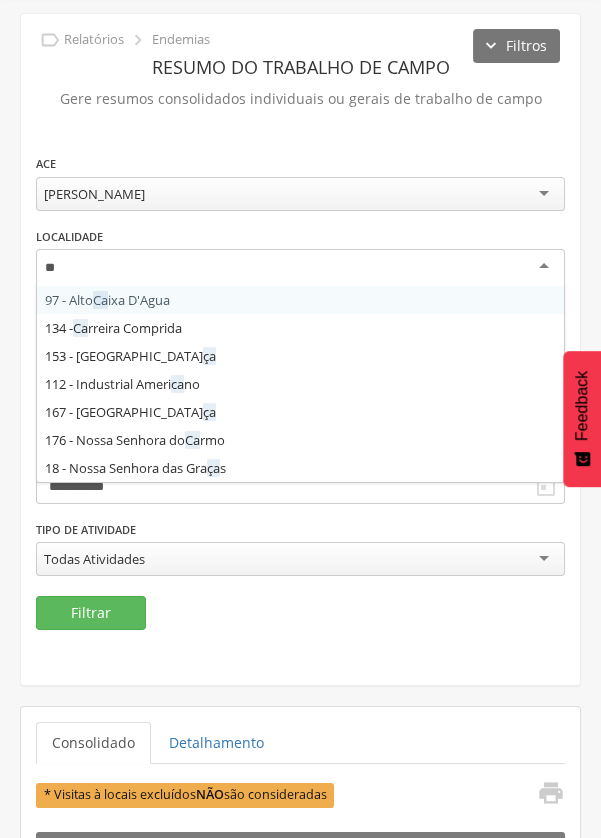 type on "***" 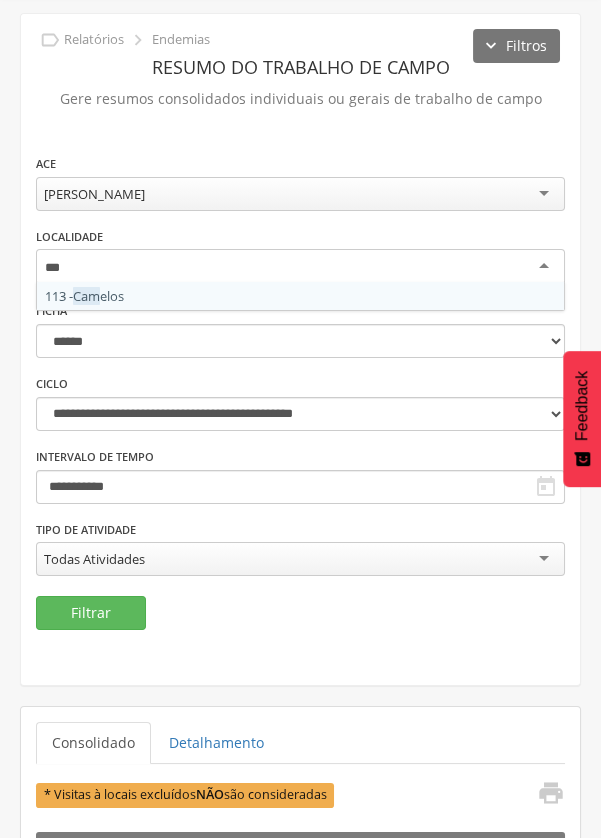 scroll, scrollTop: 0, scrollLeft: 0, axis: both 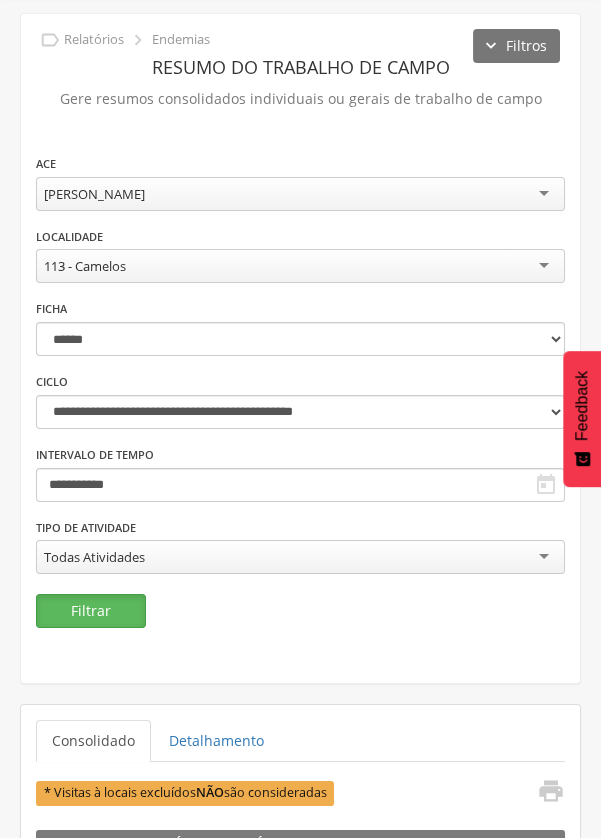 click on "Filtrar" at bounding box center [91, 611] 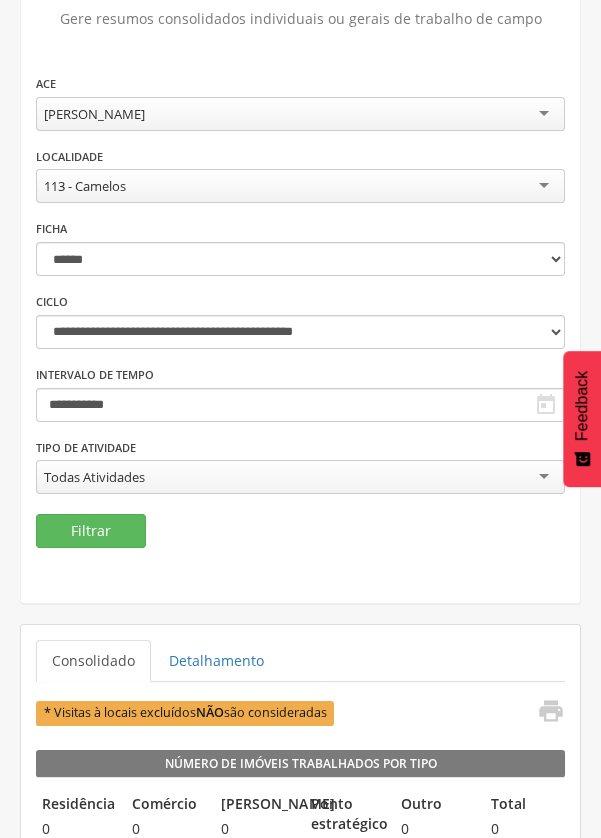 scroll, scrollTop: 149, scrollLeft: 0, axis: vertical 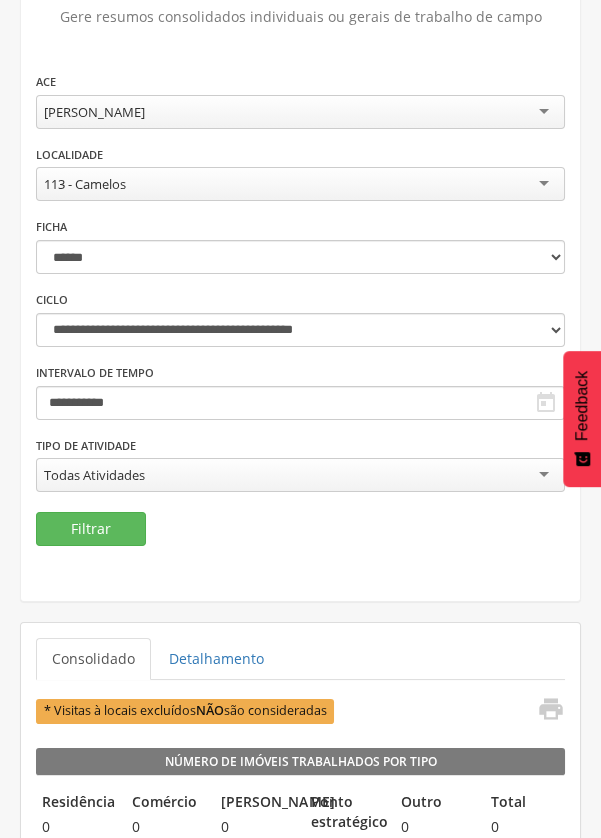 click on "113 - Camelos" at bounding box center [300, 184] 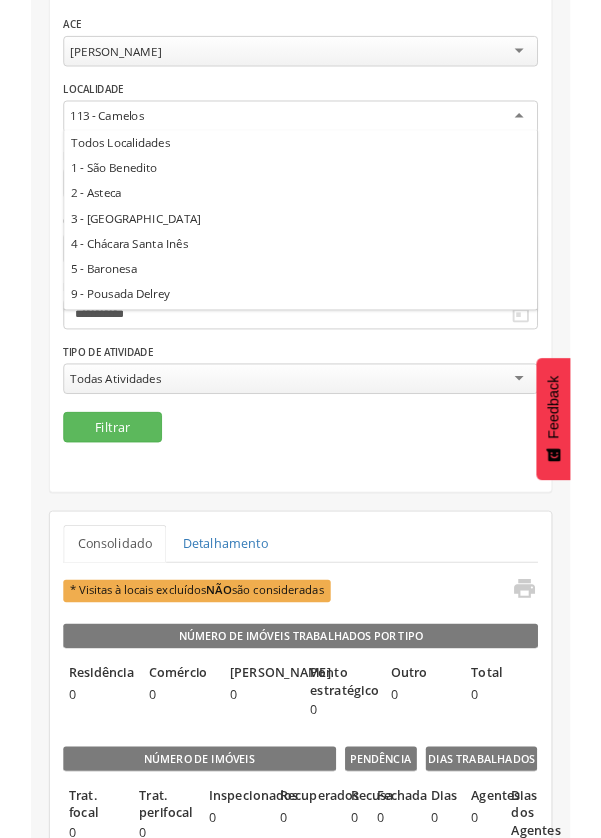 scroll, scrollTop: 204, scrollLeft: 0, axis: vertical 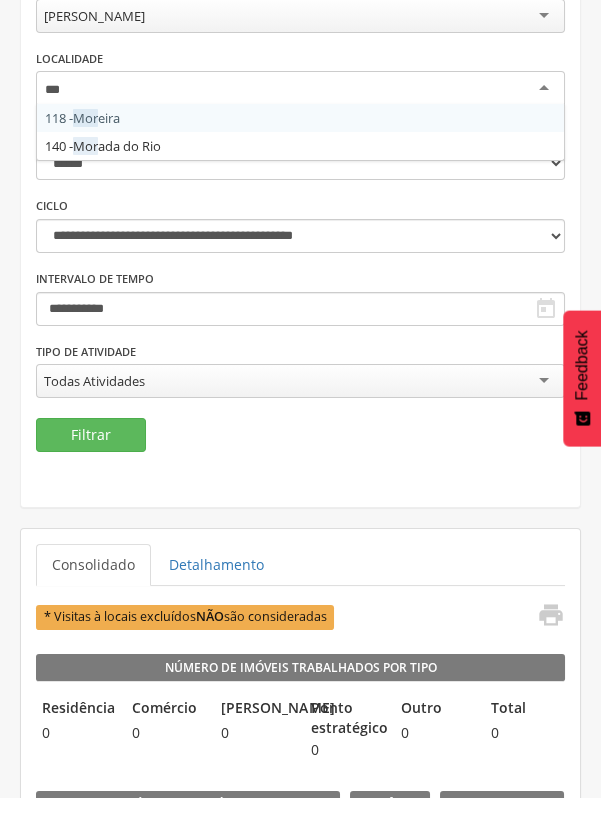 type on "****" 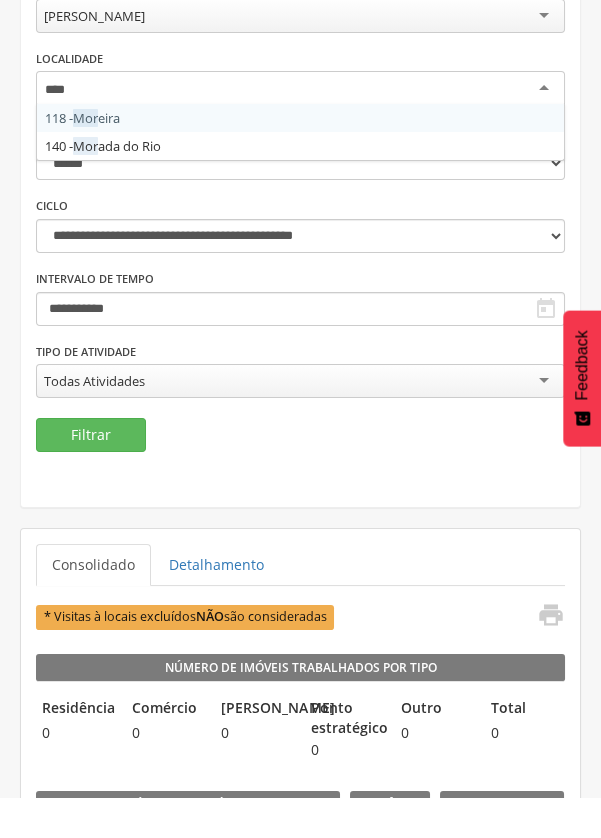 scroll, scrollTop: 0, scrollLeft: 0, axis: both 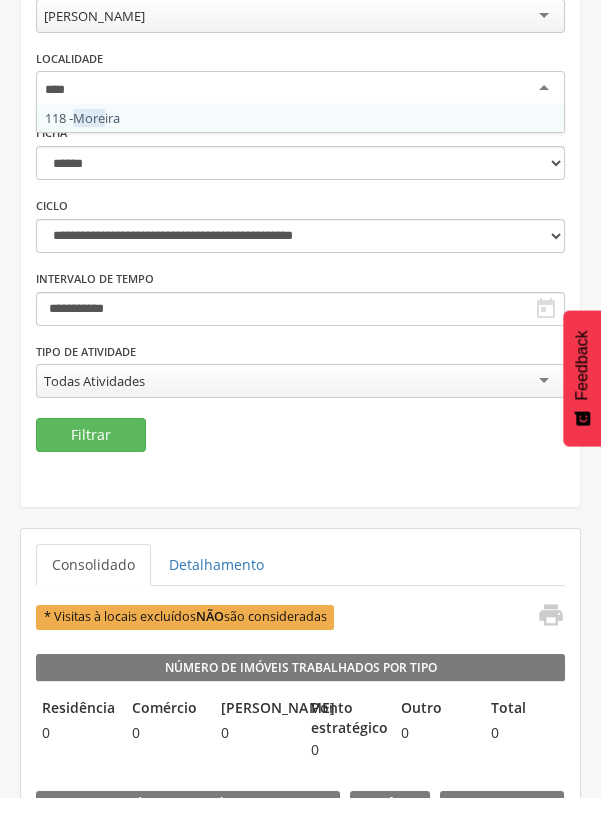 click on "**********" at bounding box center [300, 237] 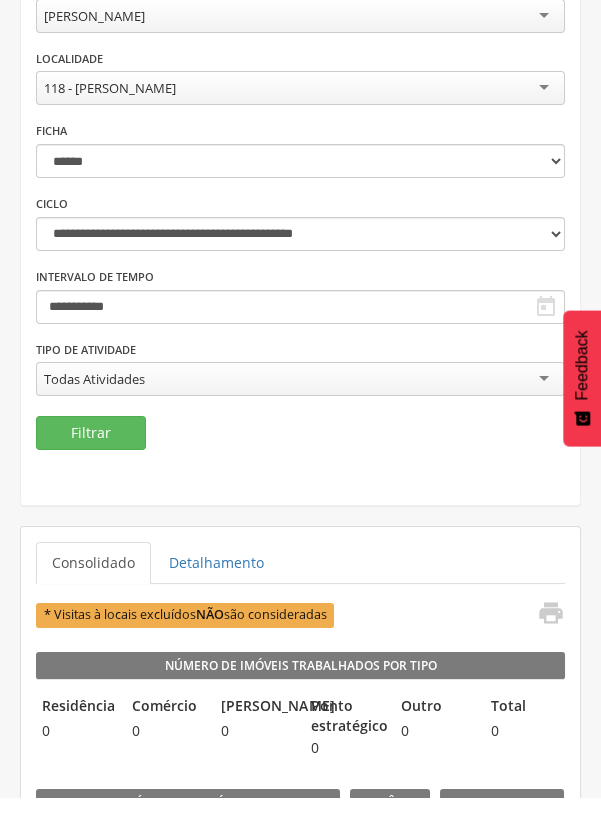scroll, scrollTop: 204, scrollLeft: 0, axis: vertical 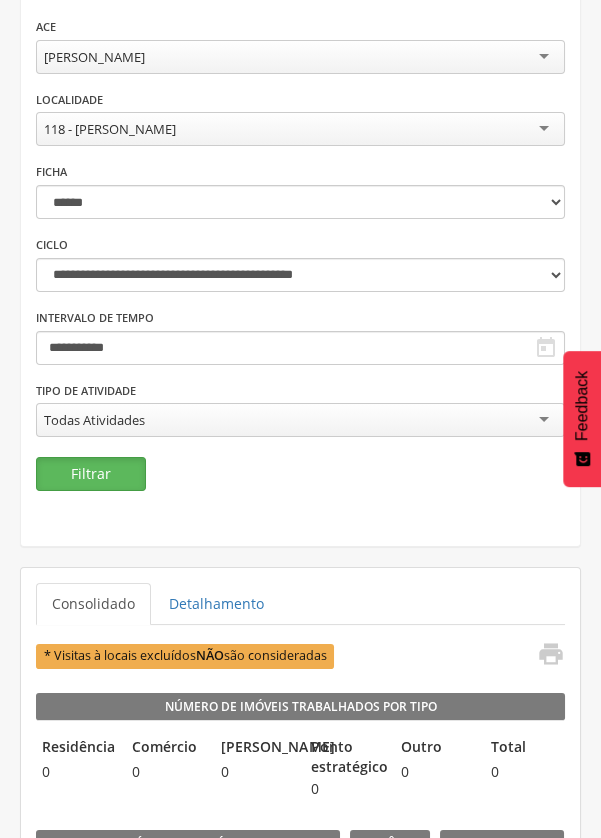 click on "Filtrar" at bounding box center (91, 474) 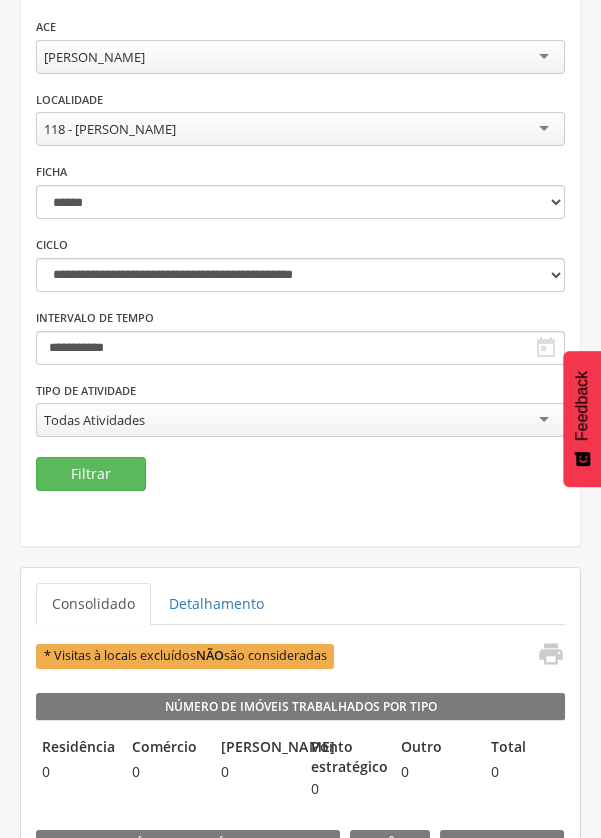scroll, scrollTop: 0, scrollLeft: 0, axis: both 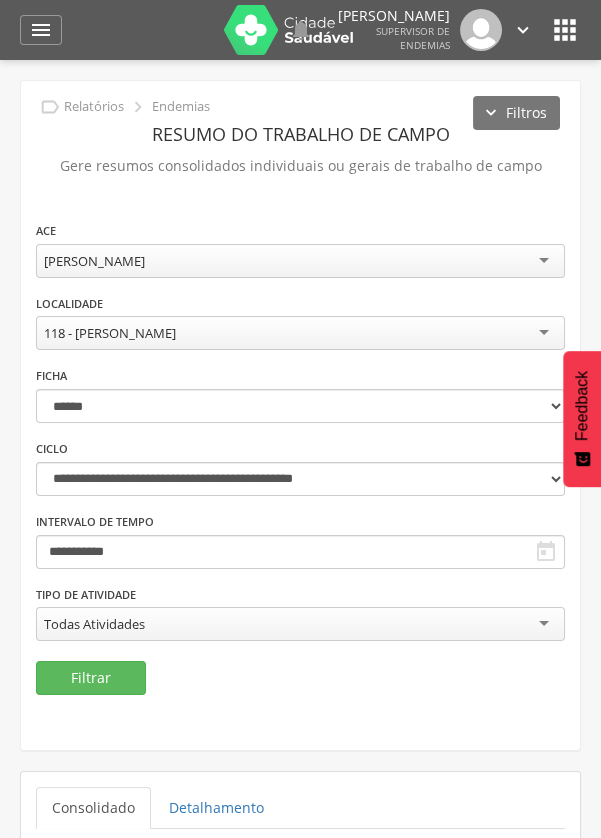 click on "Ginno Gomes Magalhaes" at bounding box center (300, 261) 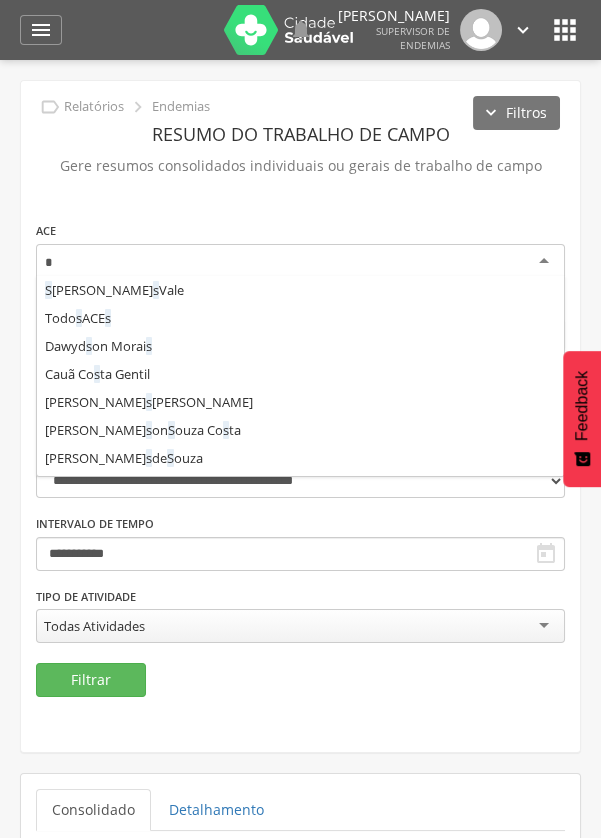 scroll, scrollTop: 280, scrollLeft: 0, axis: vertical 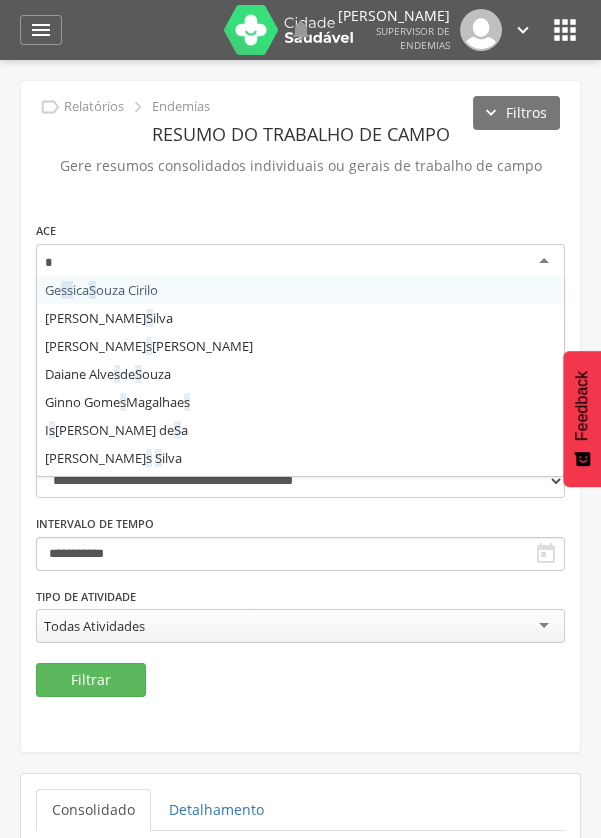 type on "**" 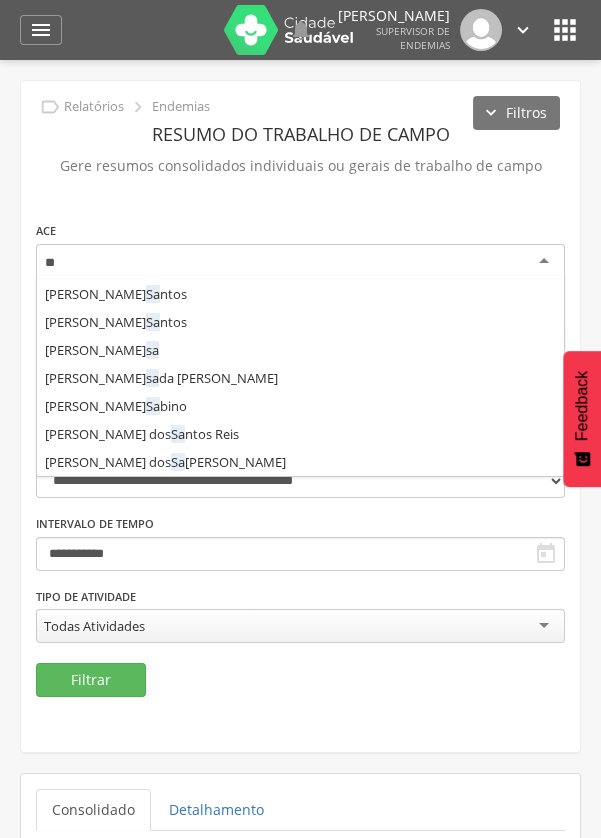 scroll, scrollTop: 0, scrollLeft: 0, axis: both 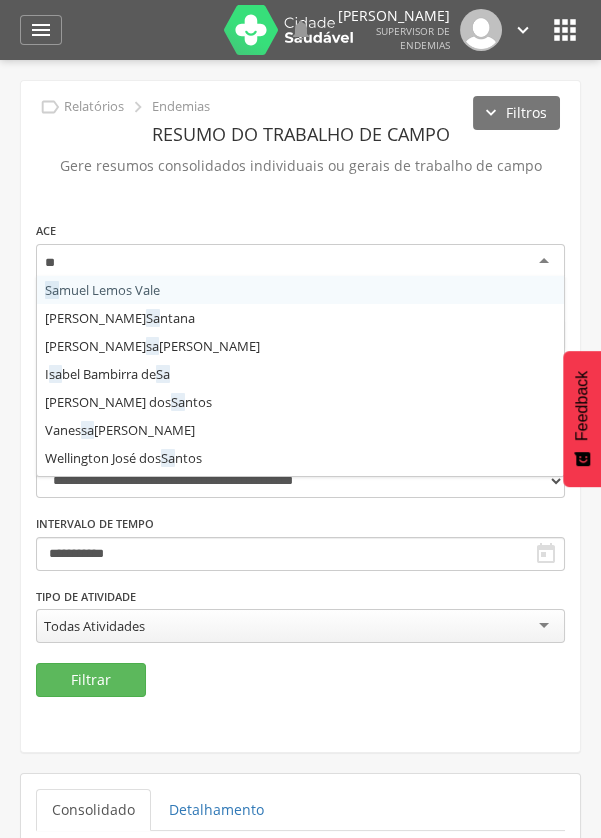 click on "**********" at bounding box center [300, 441] 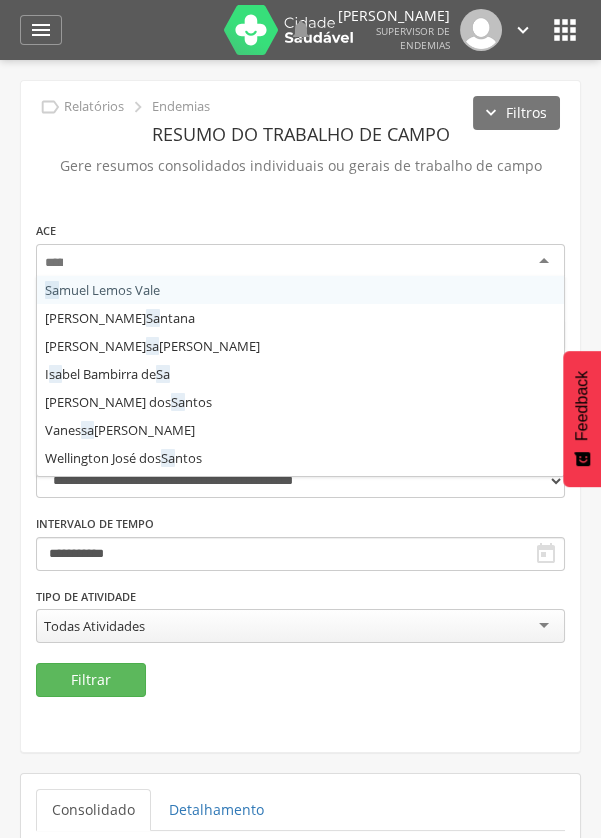 scroll, scrollTop: 0, scrollLeft: 0, axis: both 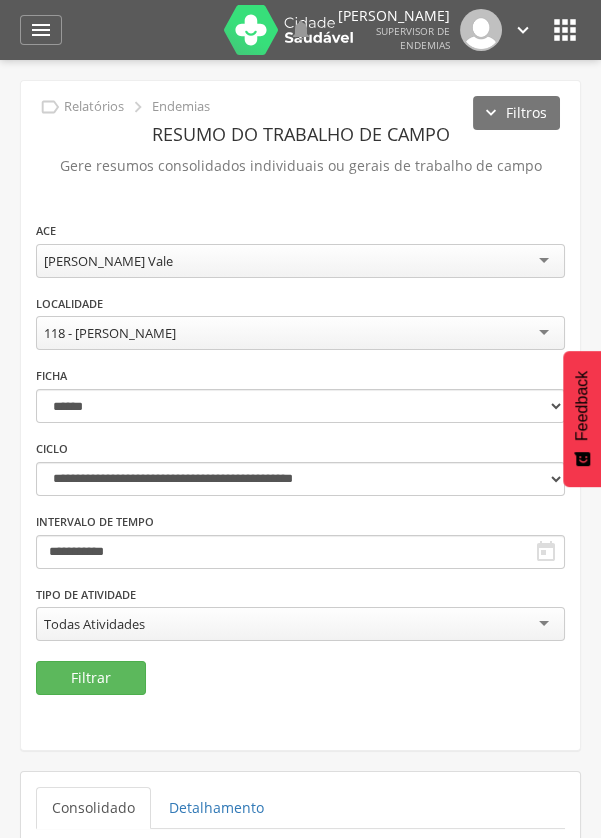 click on "118 - Moreira" at bounding box center (300, 333) 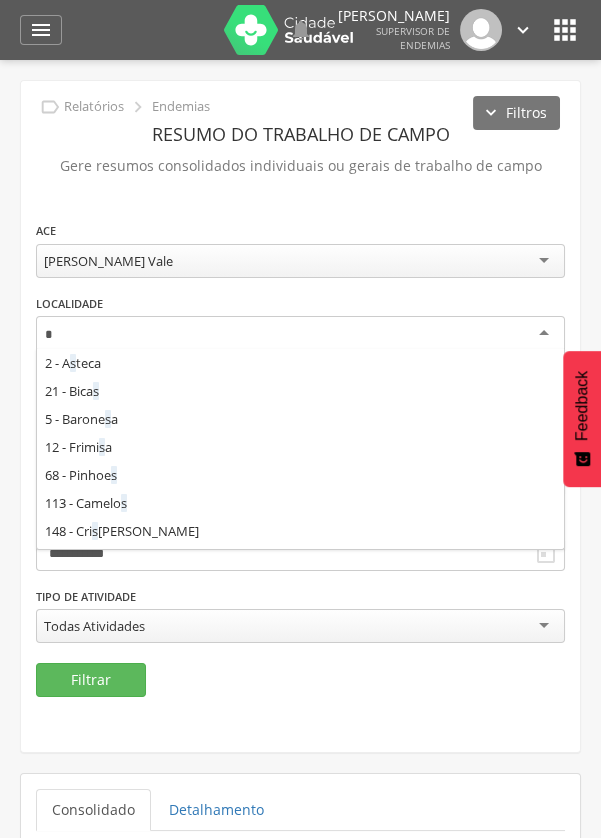 scroll, scrollTop: 672, scrollLeft: 0, axis: vertical 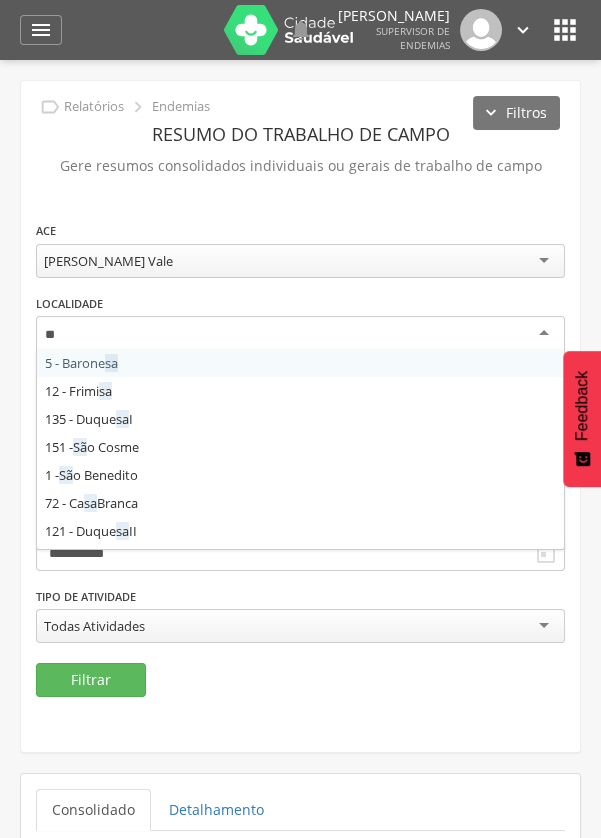 type on "***" 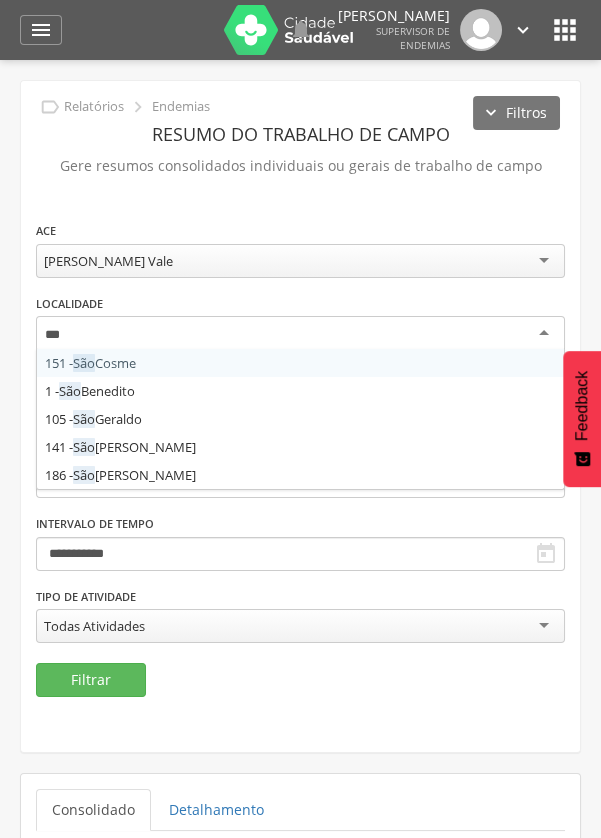 scroll 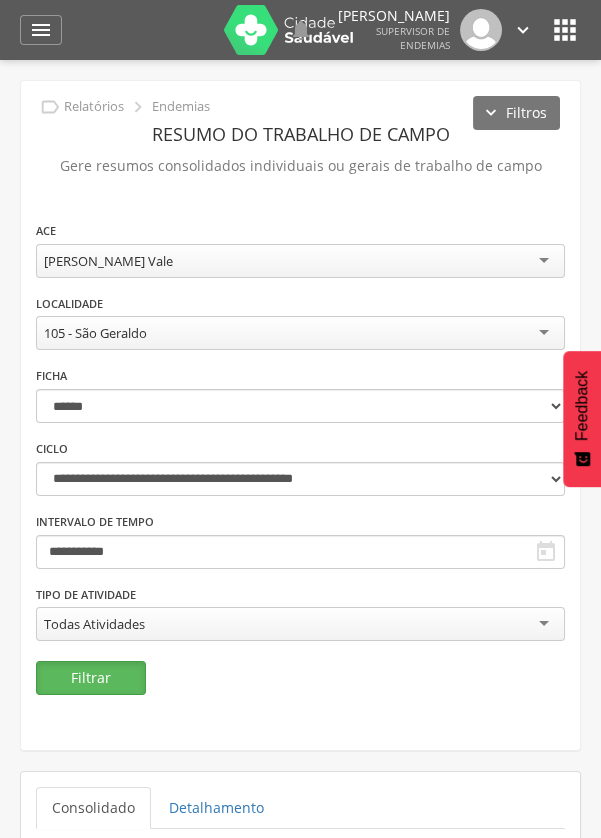 click on "Filtrar" at bounding box center (91, 678) 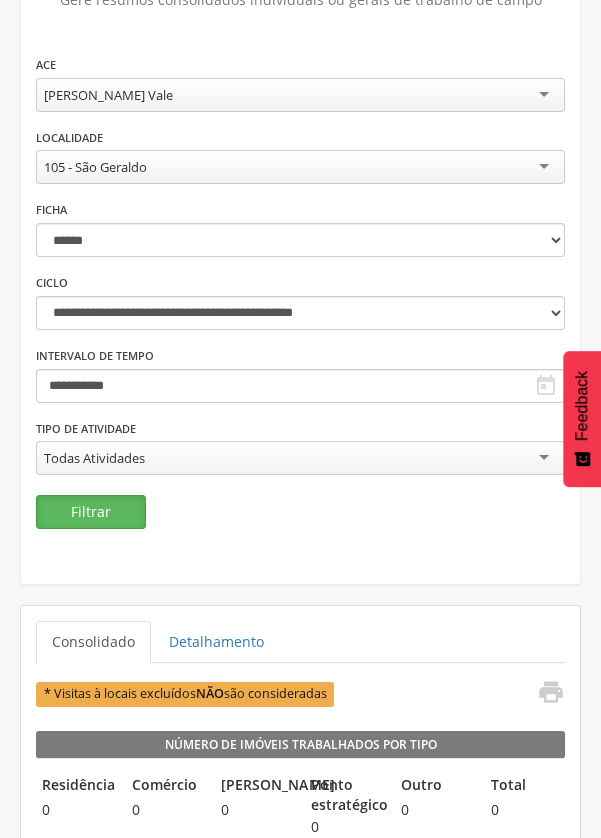 click on "Filtrar" at bounding box center (91, 512) 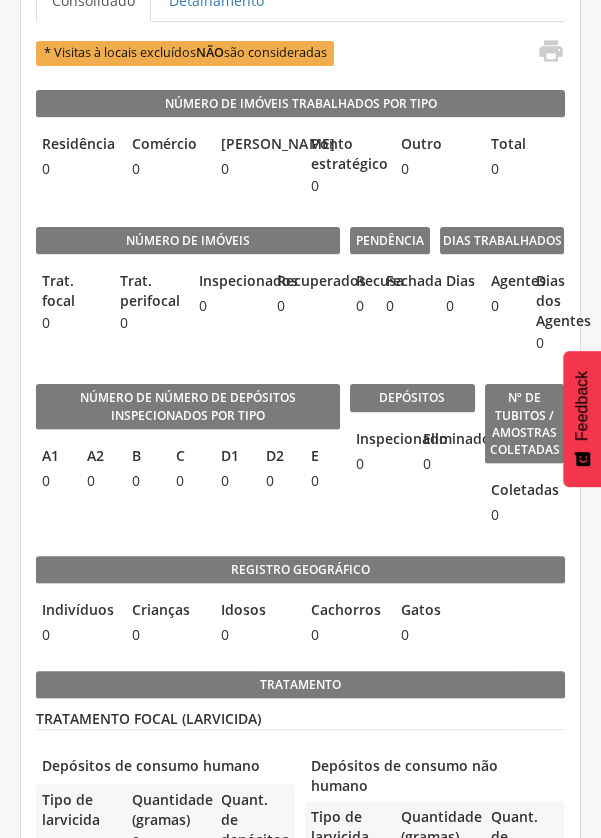 scroll, scrollTop: 808, scrollLeft: 0, axis: vertical 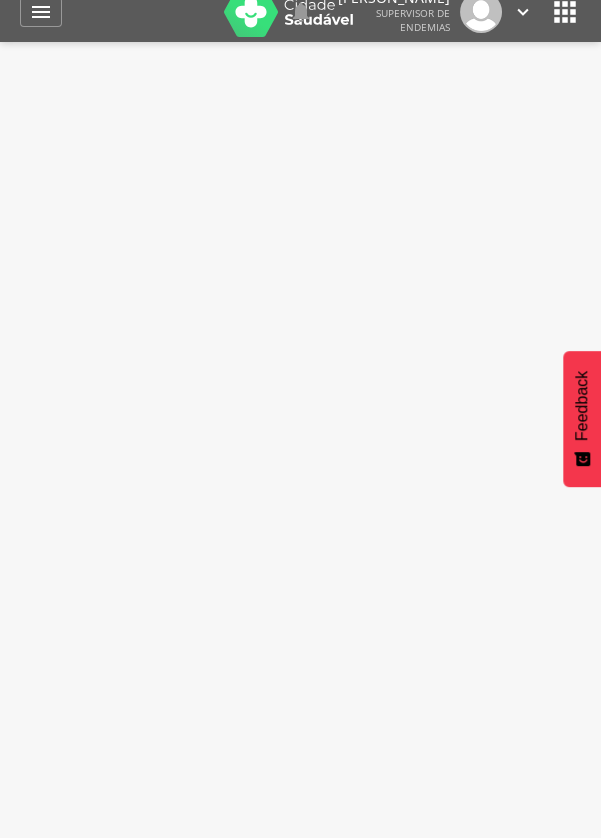 click on "
Usuários

Perfil do Usuário
ROBIN RODRIGUES OLIVEIRA DA SILVA
CPF: 000.000.000-00, CNS: 000 0000 0000 0000, 26 anos
(00) 90000-0000, Email: cidadesaudavel@sysvale.com
3.0.2
Desativado
Ubs
Equipe
Início
Produtividade
Timeline
Folha de ponto
Remapeamento
Gerenciar acesso
Quarteirões
Ruas
Tubitos
Dispositivos
UBS
Regulação
 0" at bounding box center (300, 461) 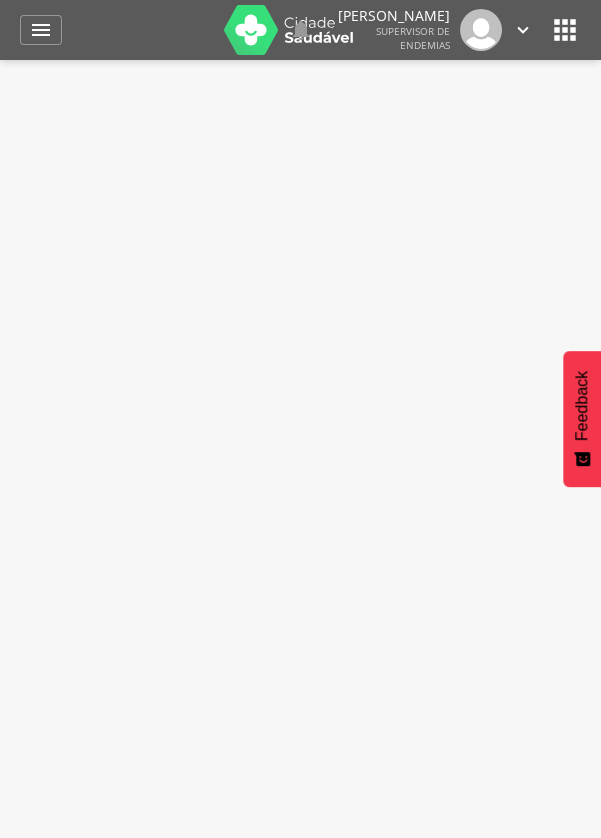 click on "" at bounding box center (41, 30) 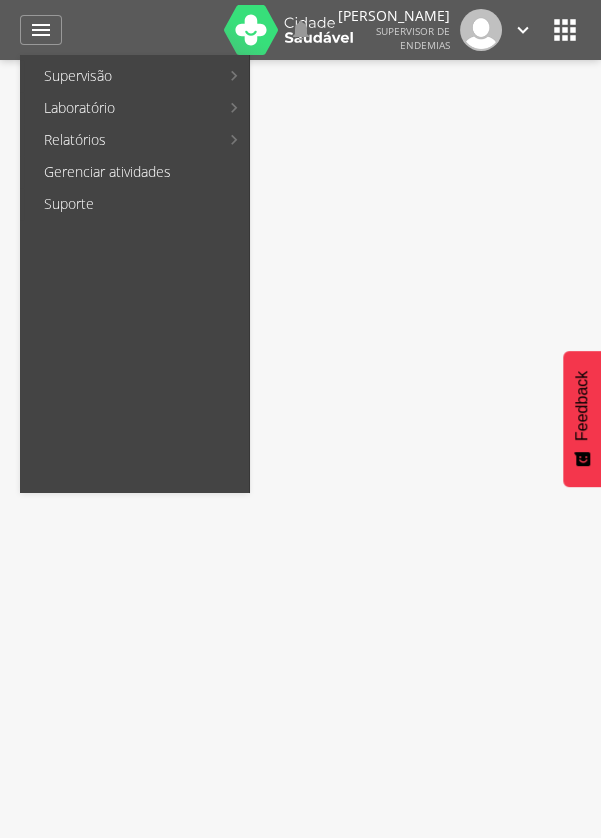 click at bounding box center (290, 419) 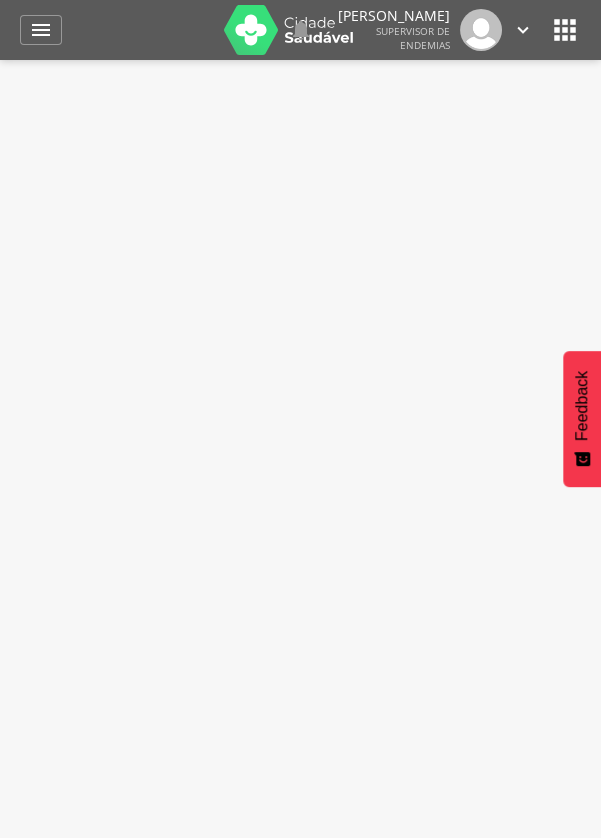 click on "
Usuários

Perfil do Usuário
ROBIN RODRIGUES OLIVEIRA DA SILVA
CPF: 000.000.000-00, CNS: 000 0000 0000 0000, 26 anos
(00) 90000-0000, Email: cidadesaudavel@sysvale.com
3.0.2
Desativado
Ubs
Equipe
Início
Produtividade
Timeline
Folha de ponto
Remapeamento
Gerenciar acesso
Quarteirões
Ruas
Tubitos
Dispositivos
UBS
Regulação
 0" at bounding box center [300, 479] 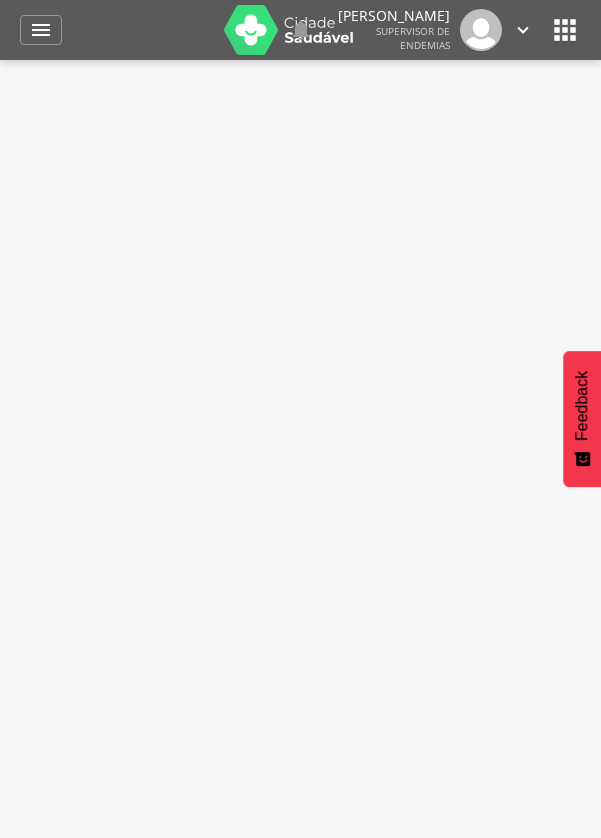 scroll, scrollTop: 0, scrollLeft: 0, axis: both 